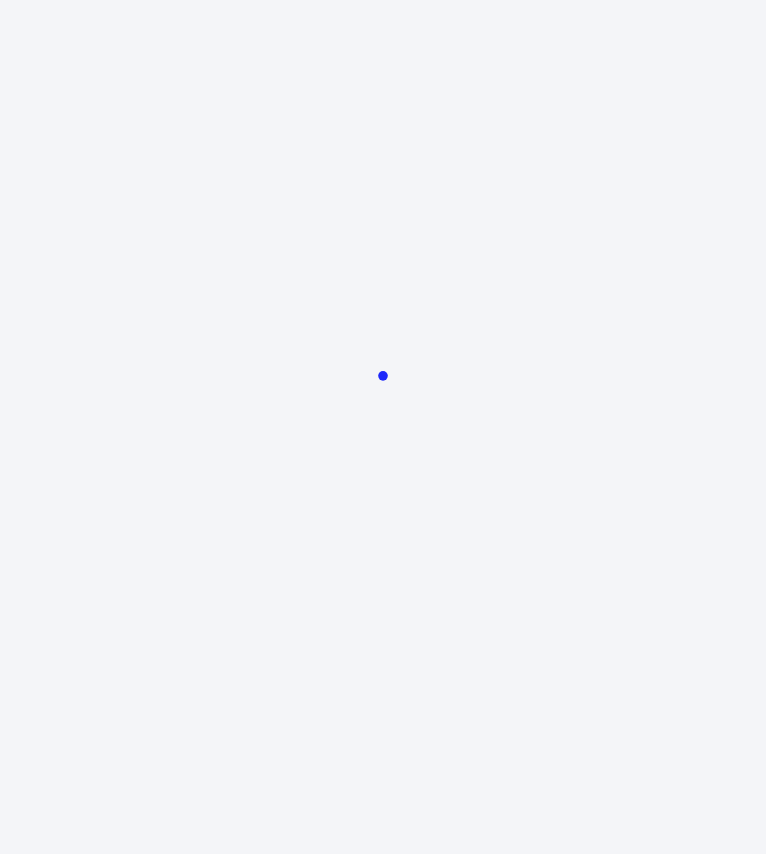 scroll, scrollTop: 0, scrollLeft: 0, axis: both 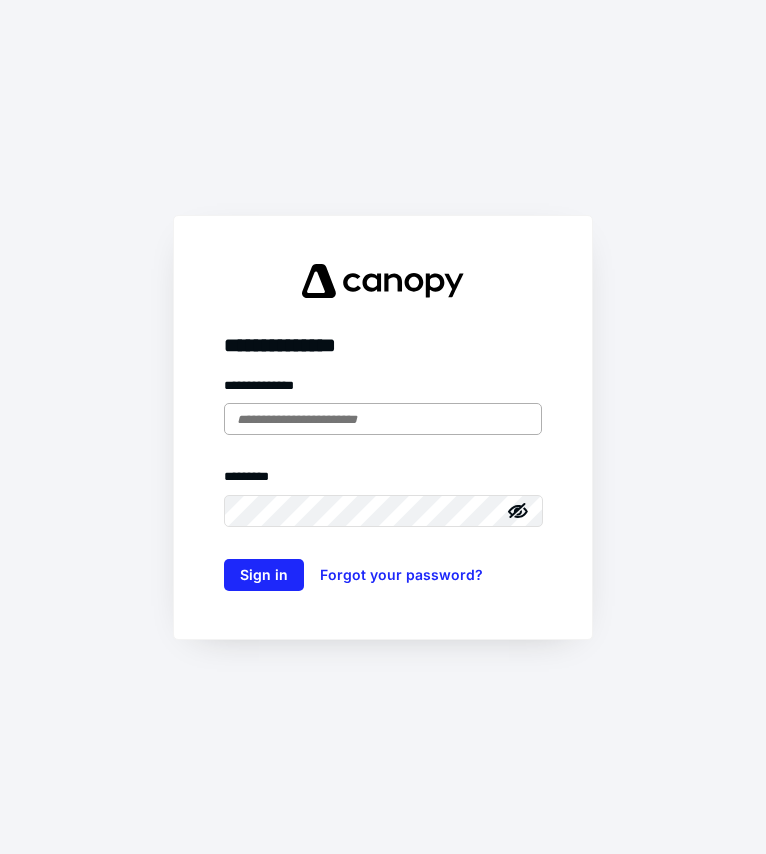 click at bounding box center (383, 419) 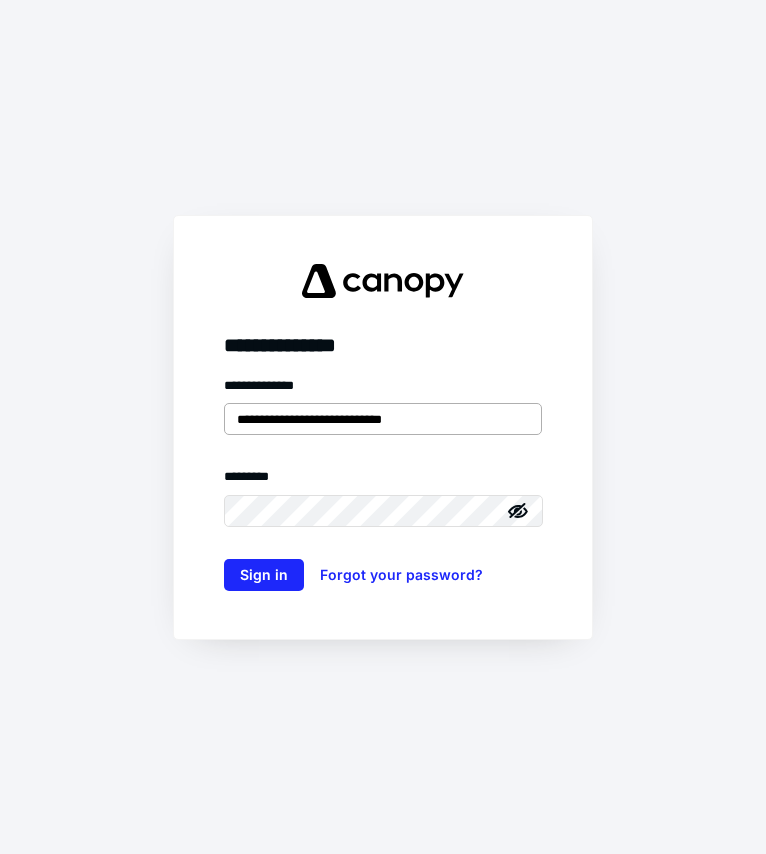 click on "**********" at bounding box center (383, 419) 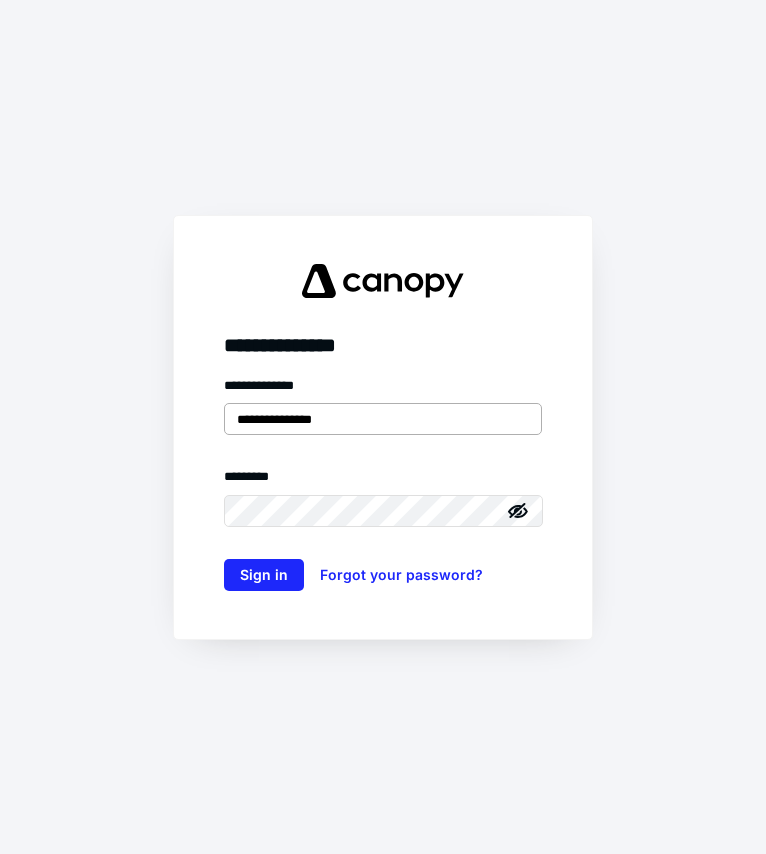 type on "**********" 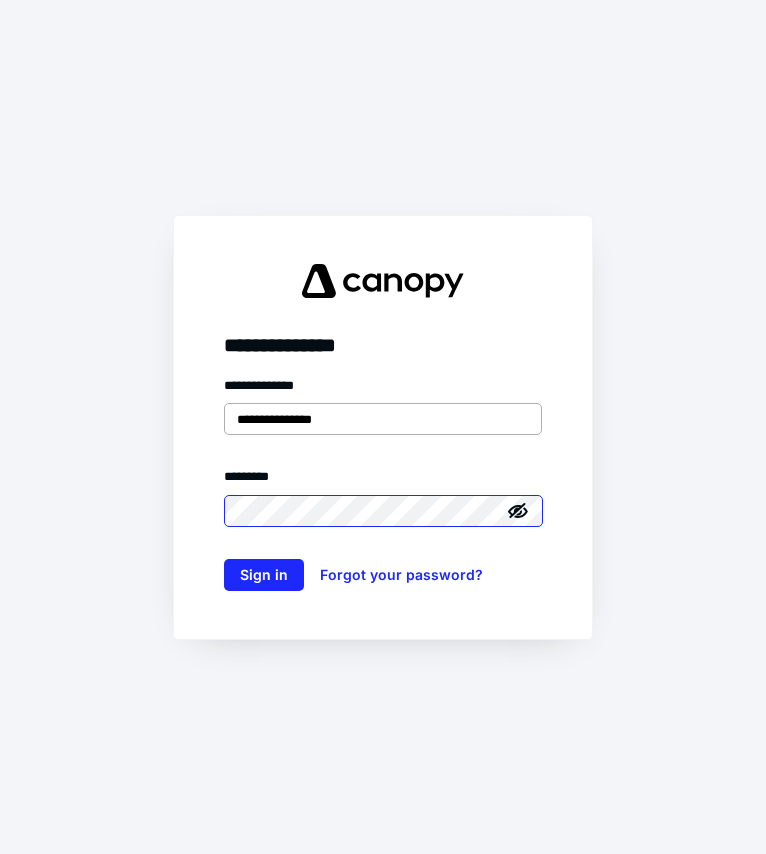 click on "Sign in" at bounding box center [264, 575] 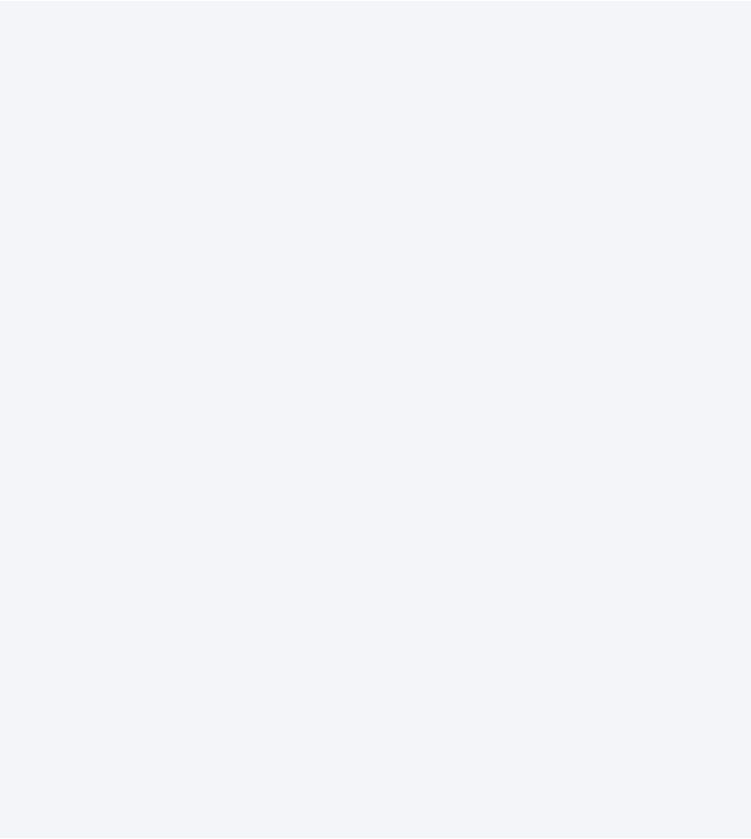 scroll, scrollTop: 0, scrollLeft: 0, axis: both 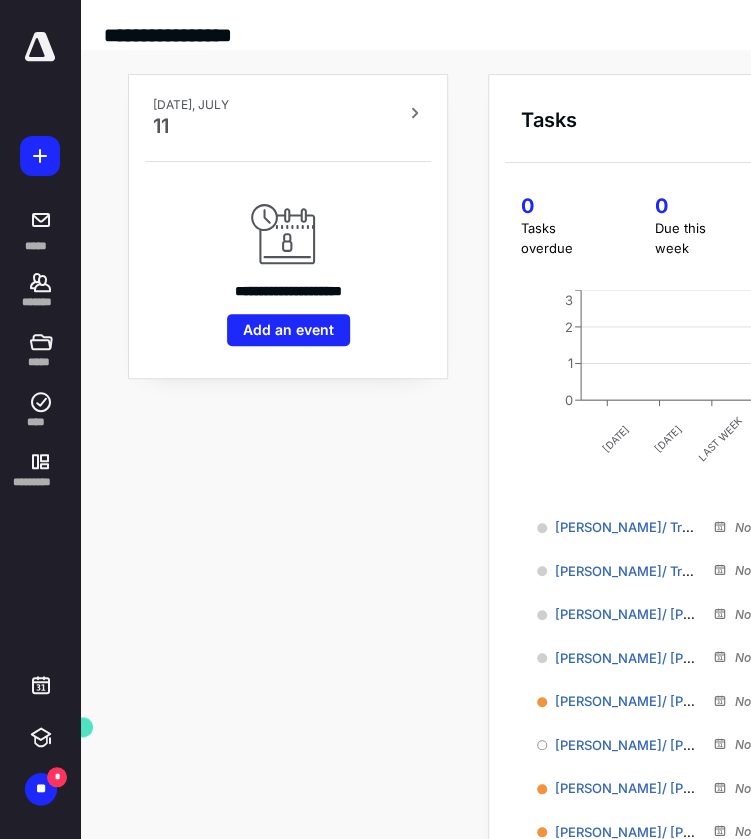 drag, startPoint x: 186, startPoint y: 394, endPoint x: 398, endPoint y: 546, distance: 260.8601 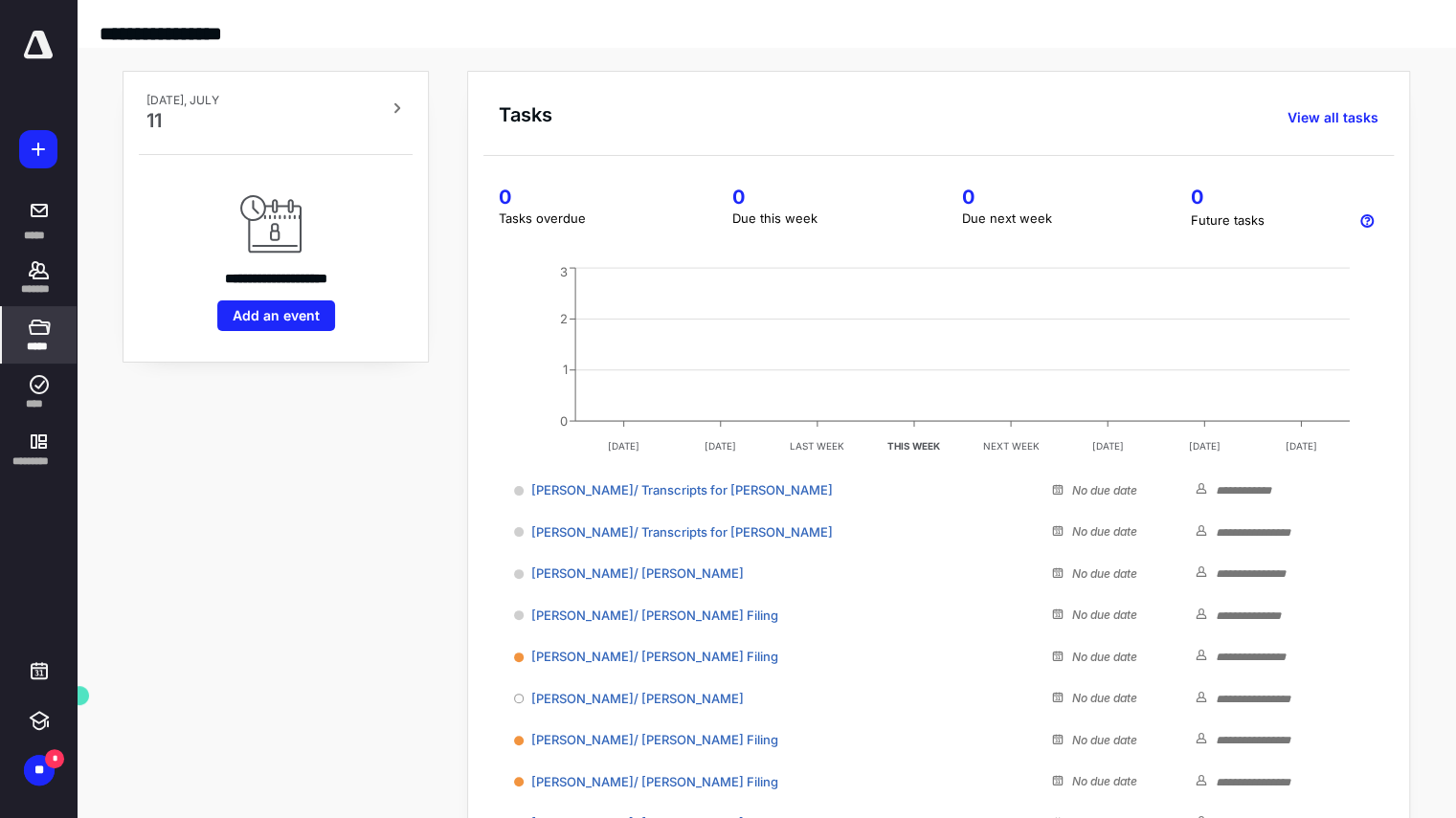click on "*****" at bounding box center [38, 346] 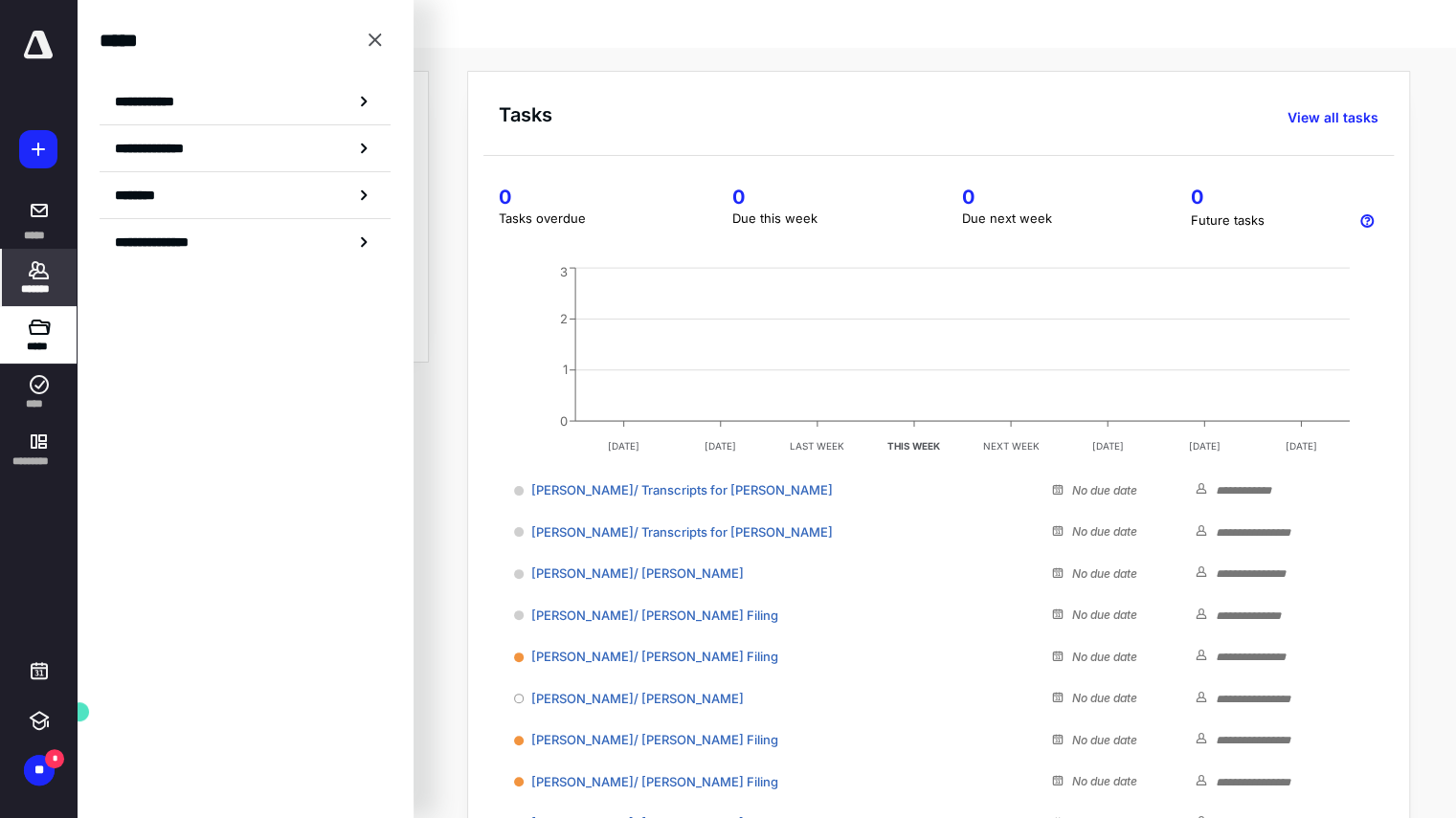 click 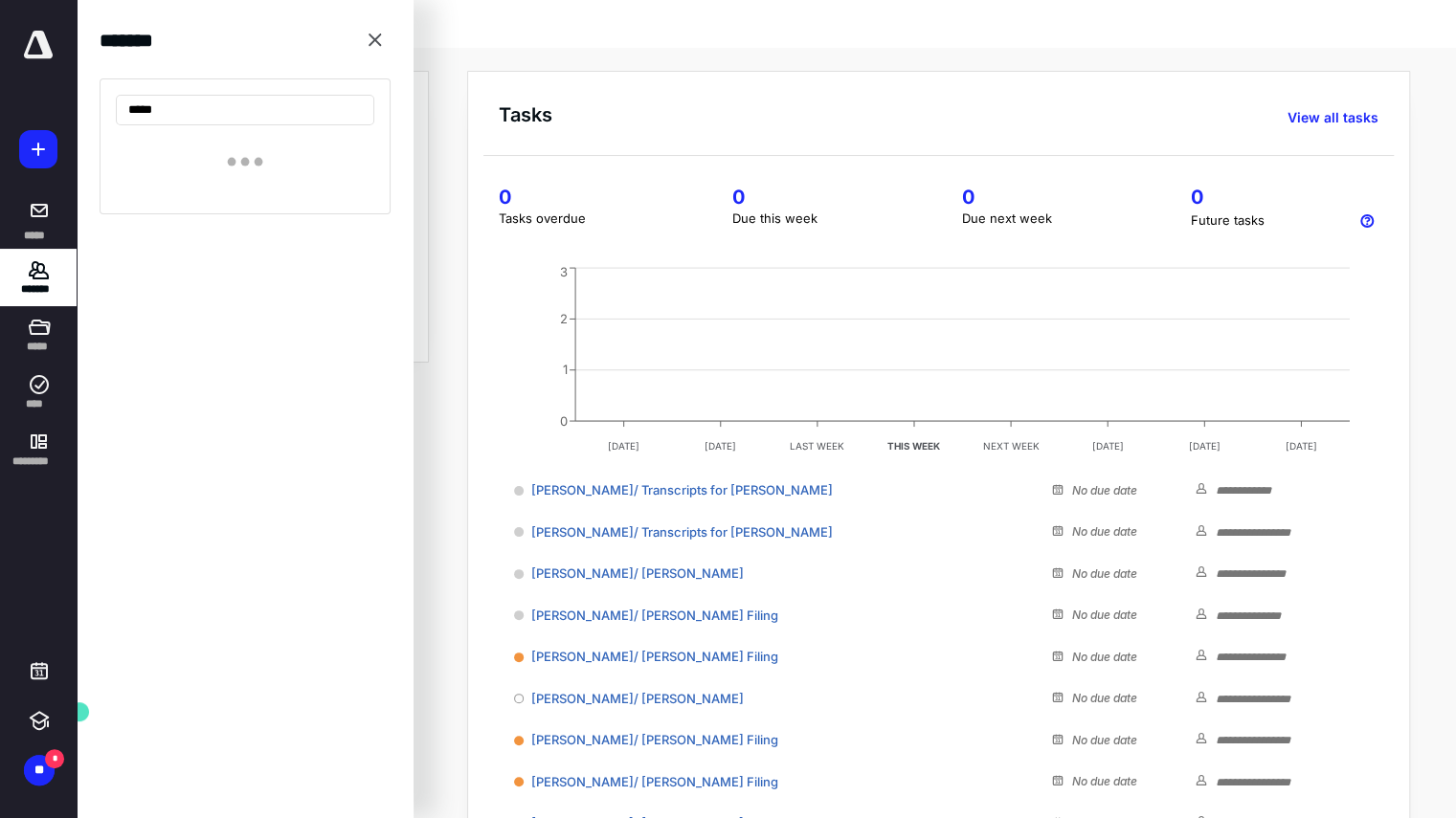 type on "****" 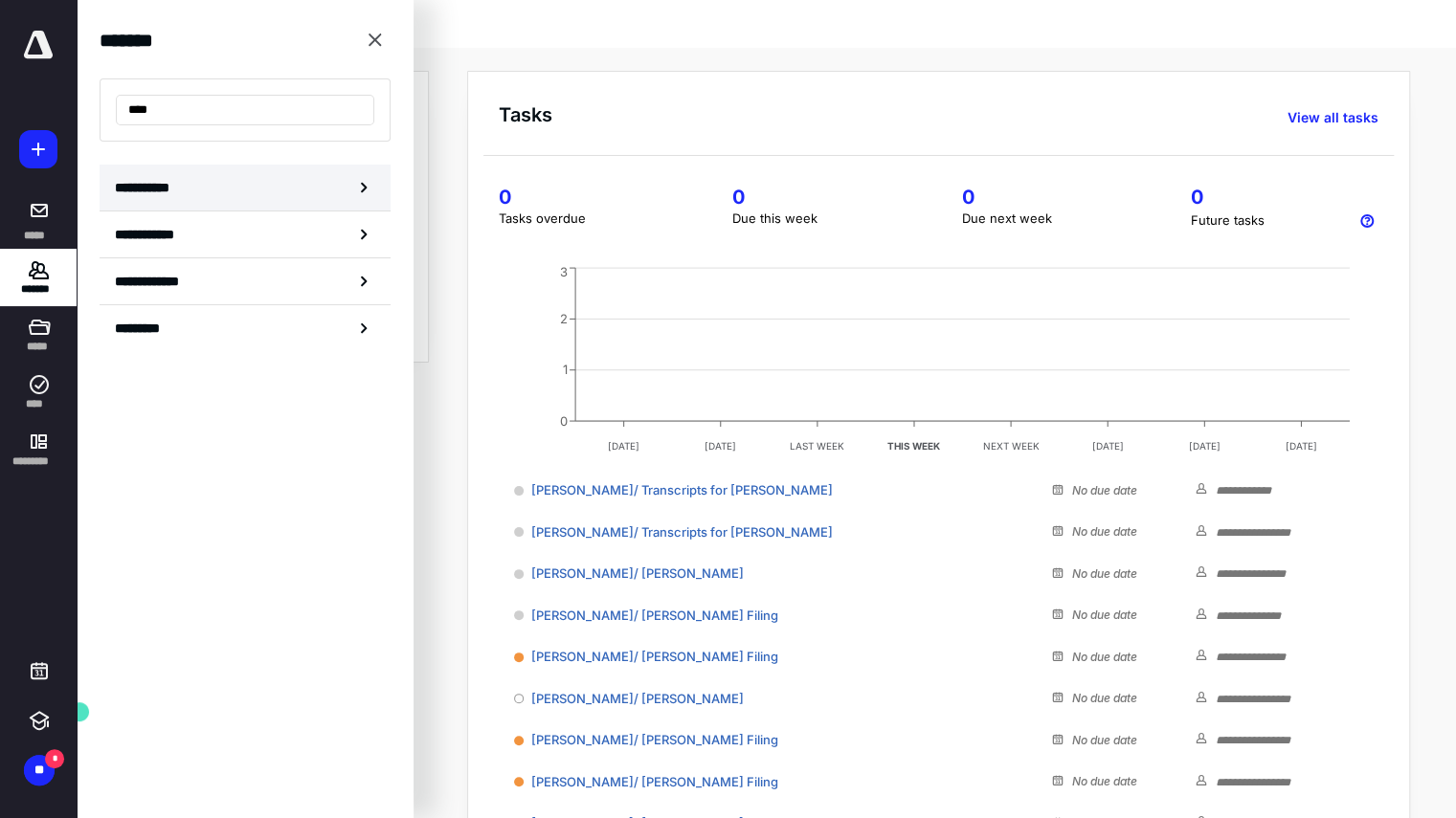 click on "**********" at bounding box center [146, 188] 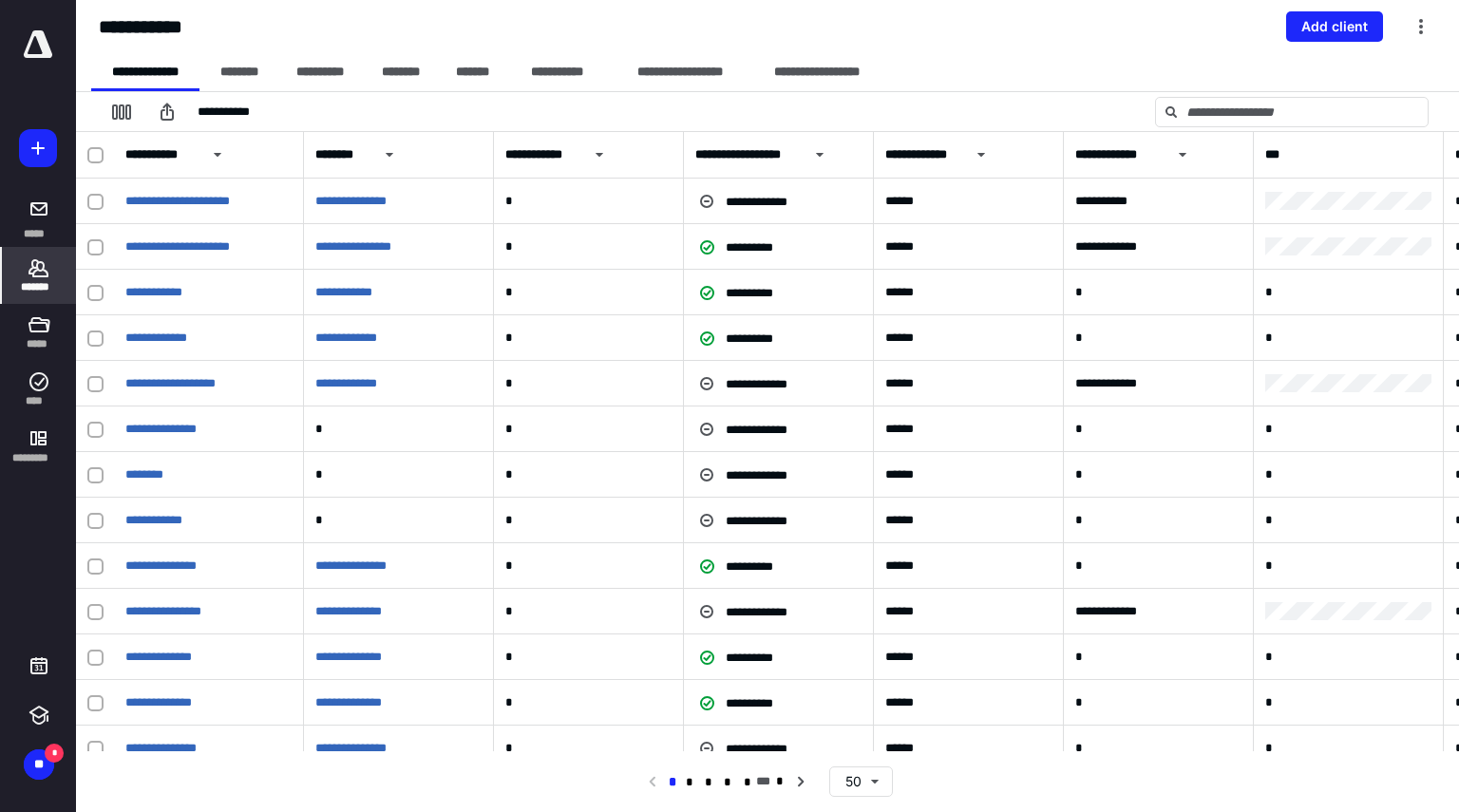 click on "*******" at bounding box center (39, 287) 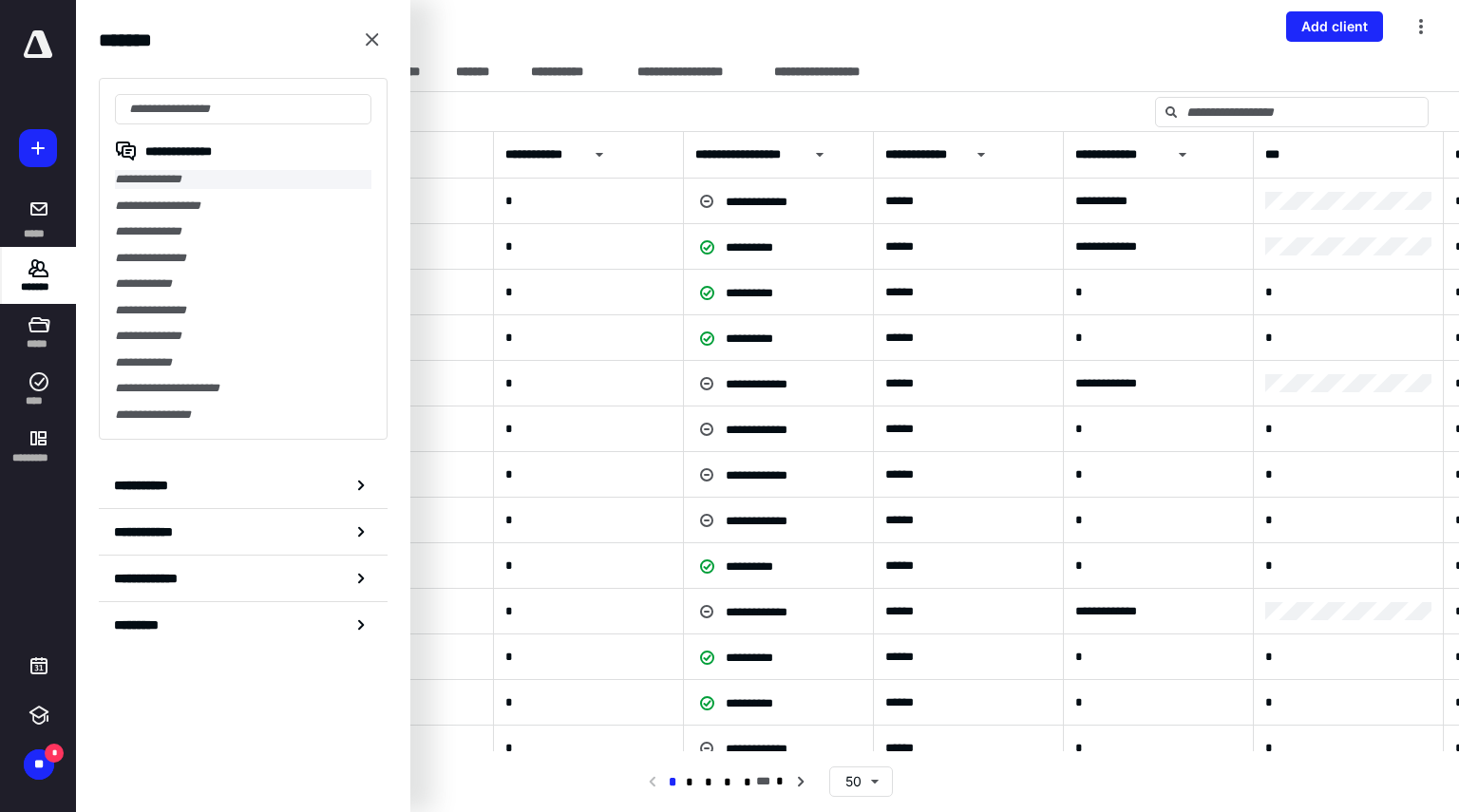 click on "**********" at bounding box center [243, 179] 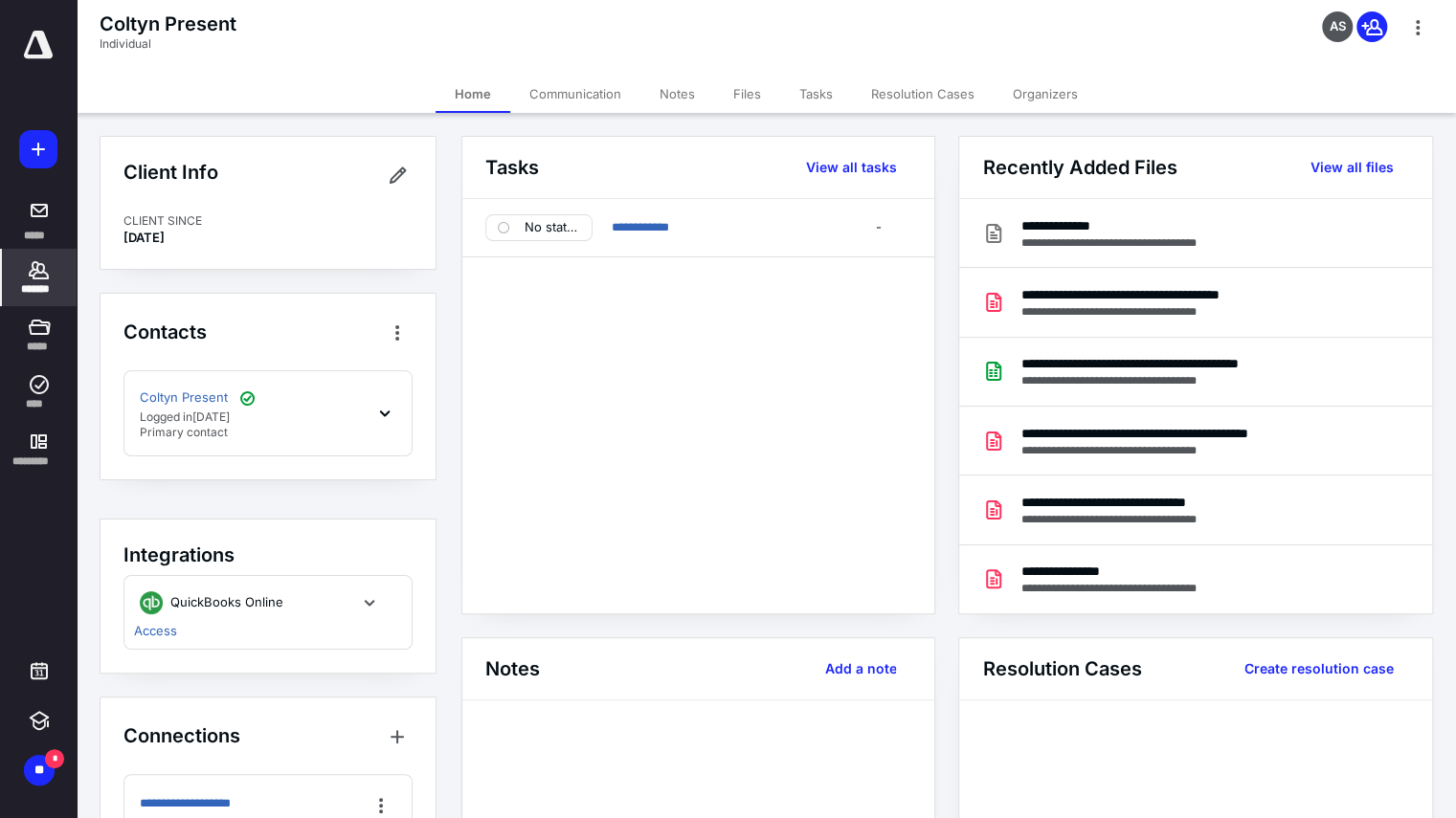 click on "Files" at bounding box center [747, 94] 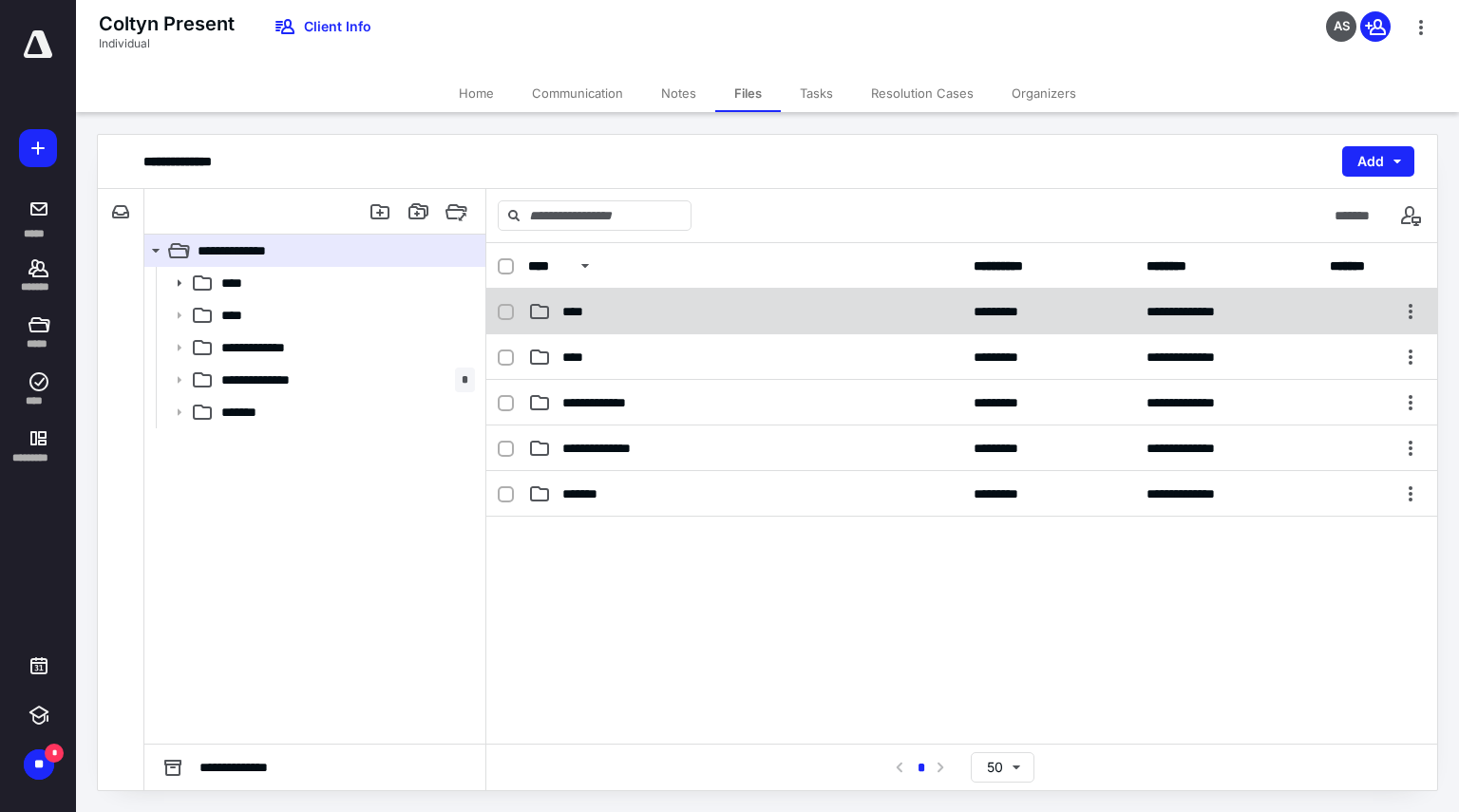 click 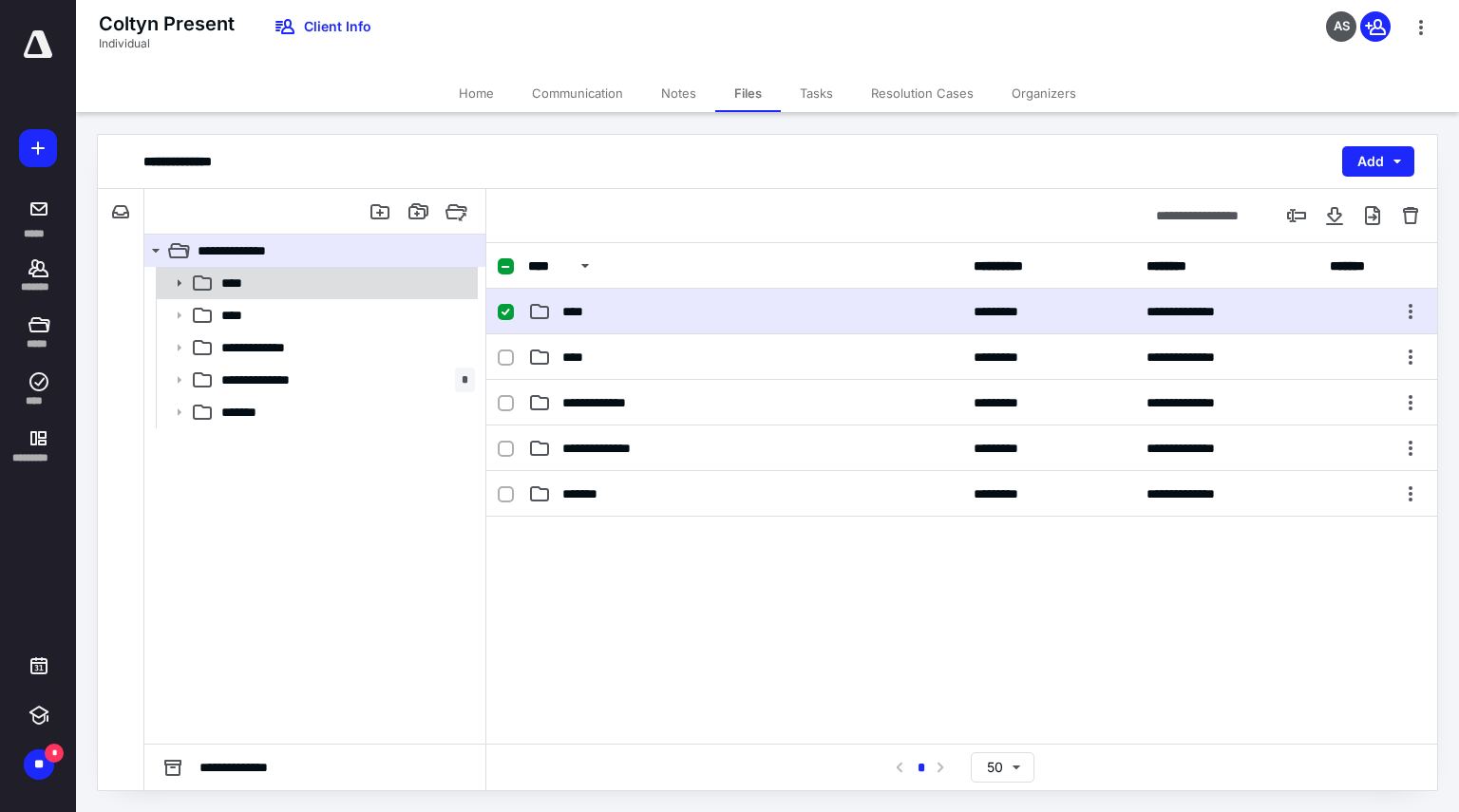 click on "****" at bounding box center [344, 283] 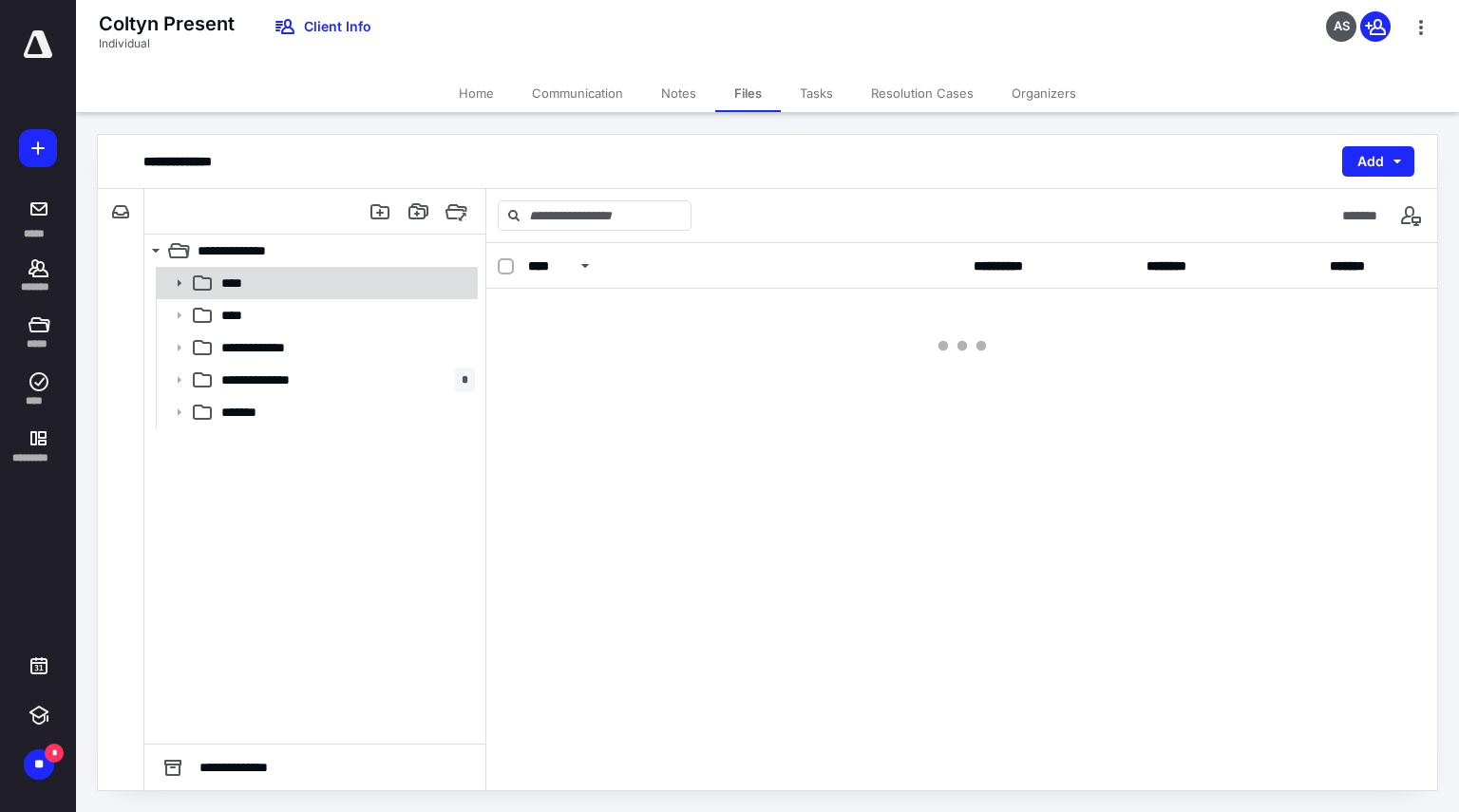 click 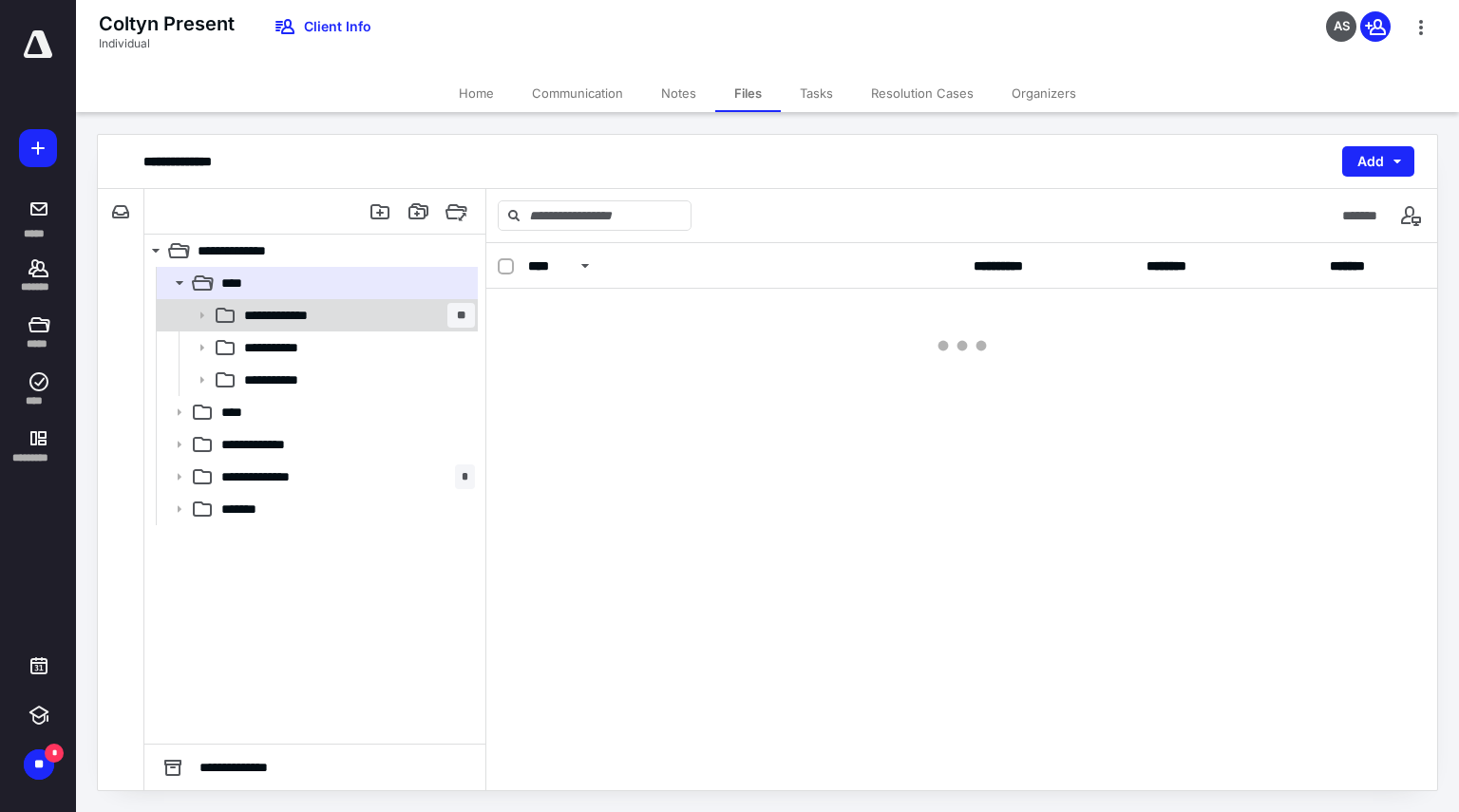 click 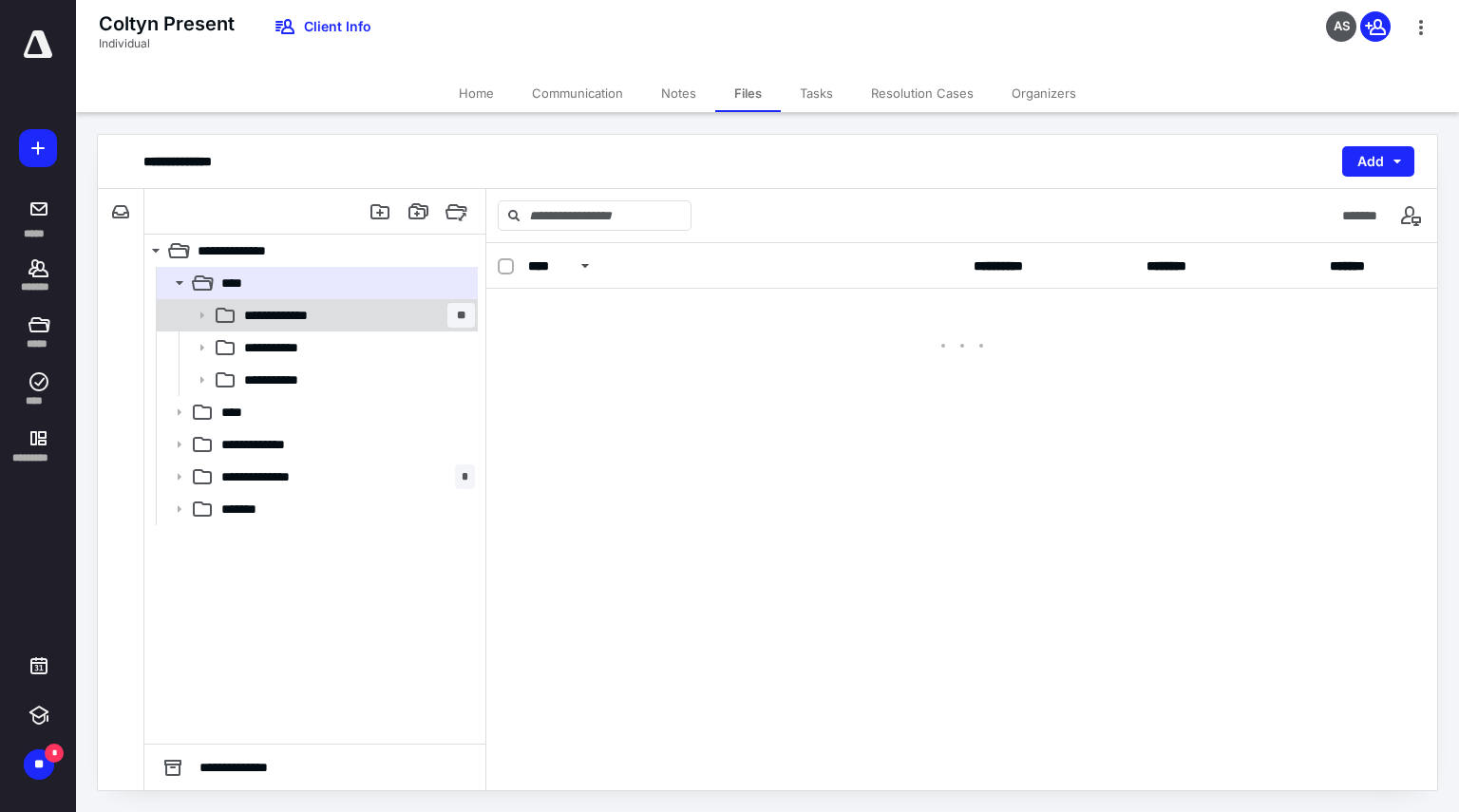 click 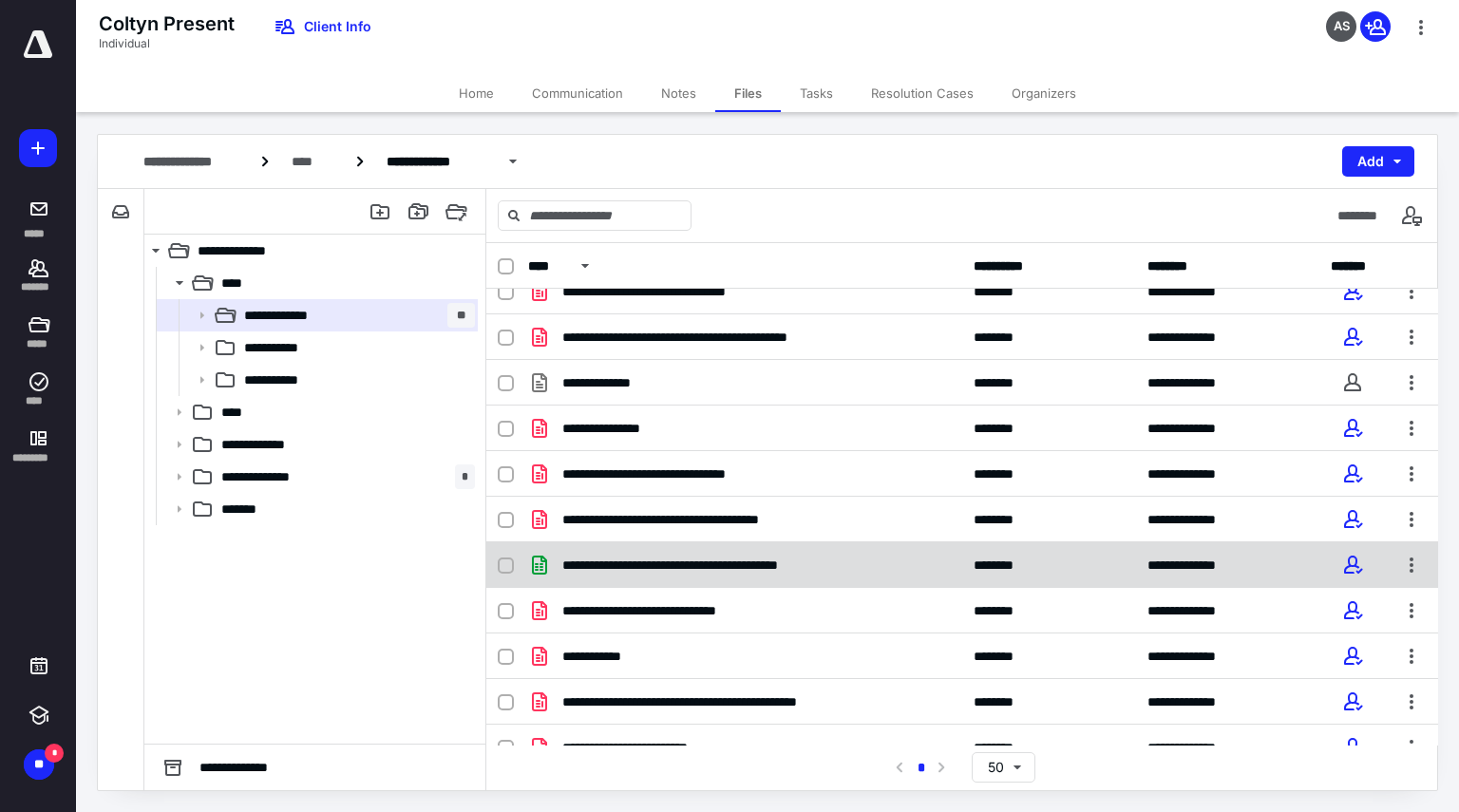 scroll, scrollTop: 21, scrollLeft: 0, axis: vertical 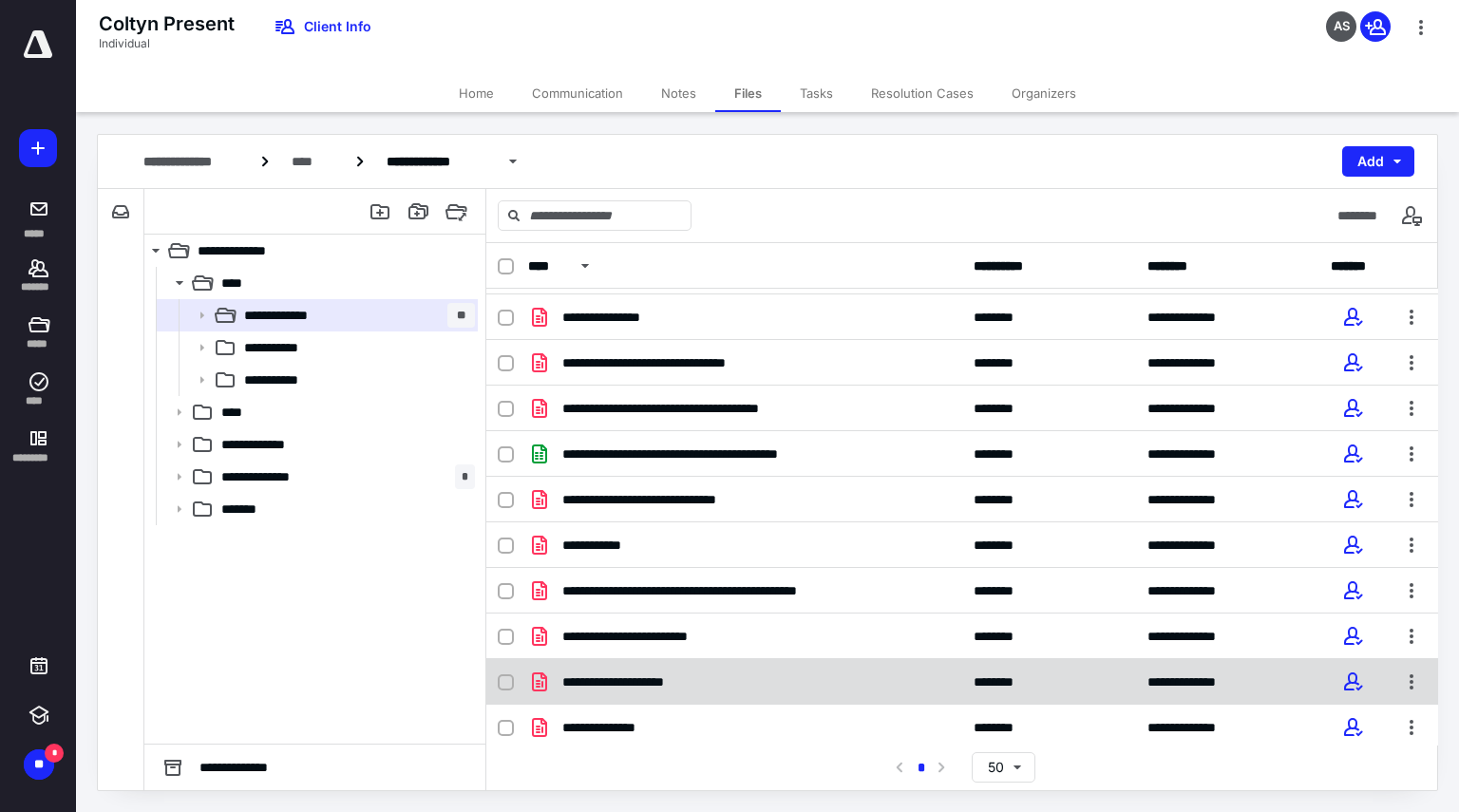 click on "**********" at bounding box center [745, 682] 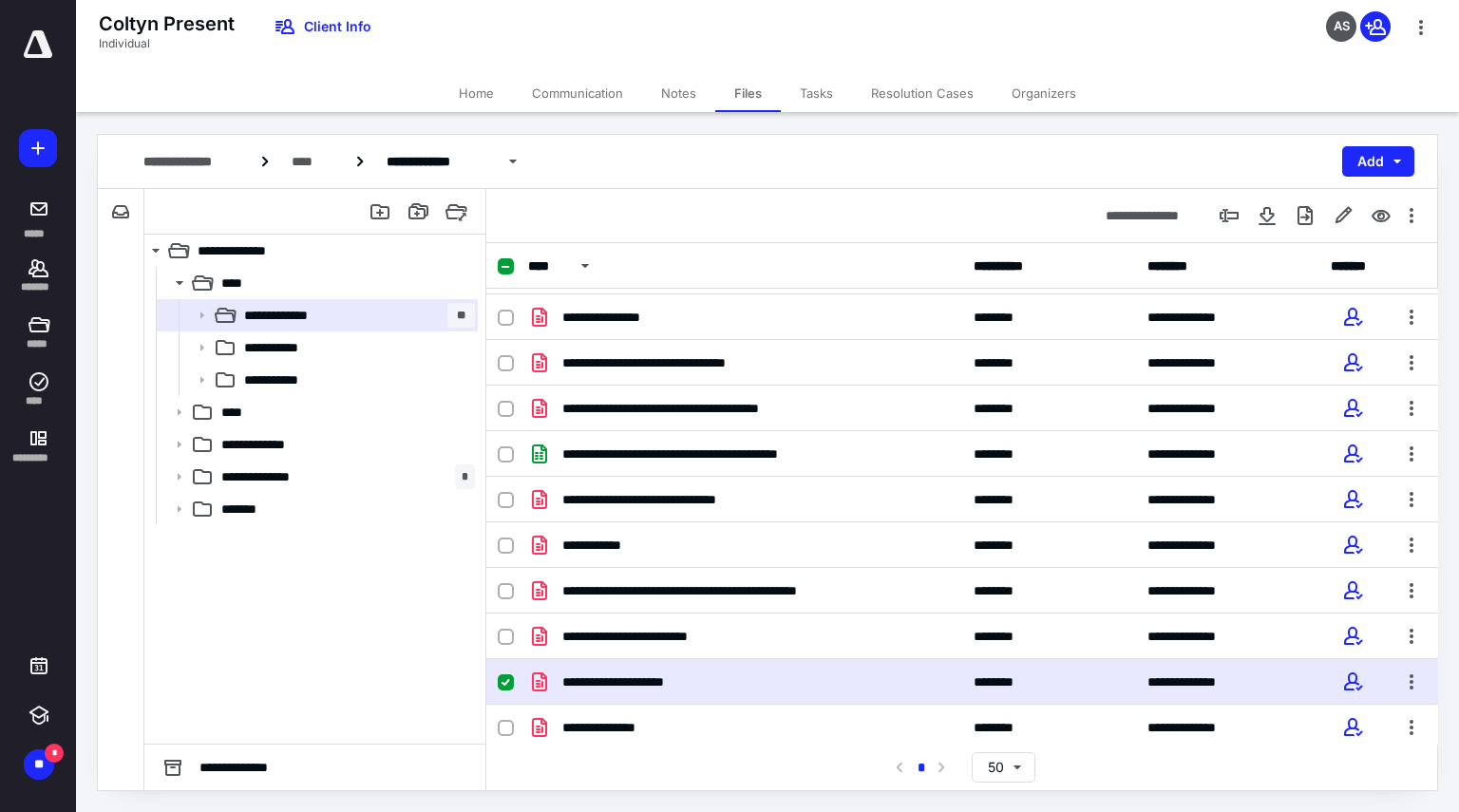 click on "**********" at bounding box center (745, 682) 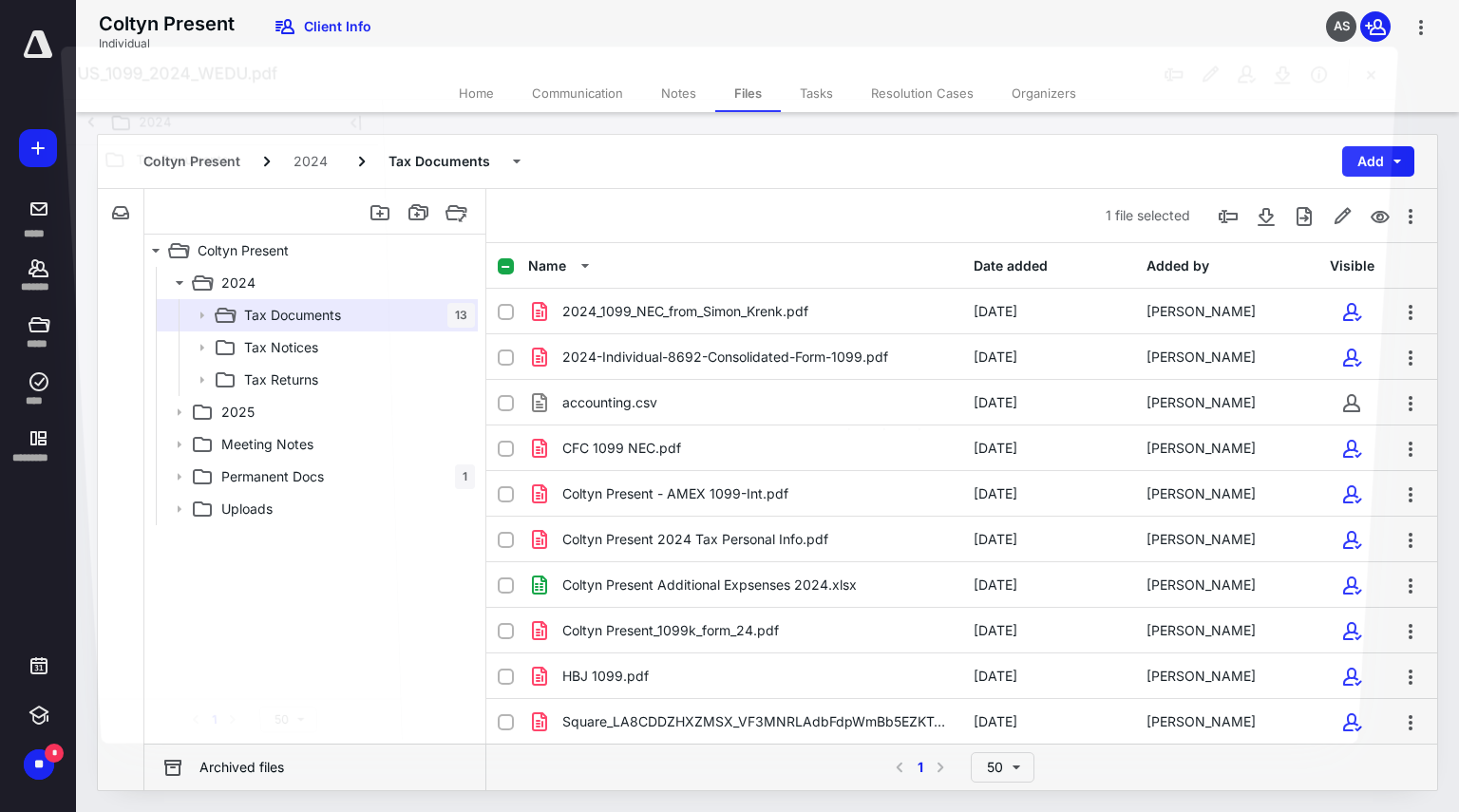 scroll, scrollTop: 131, scrollLeft: 0, axis: vertical 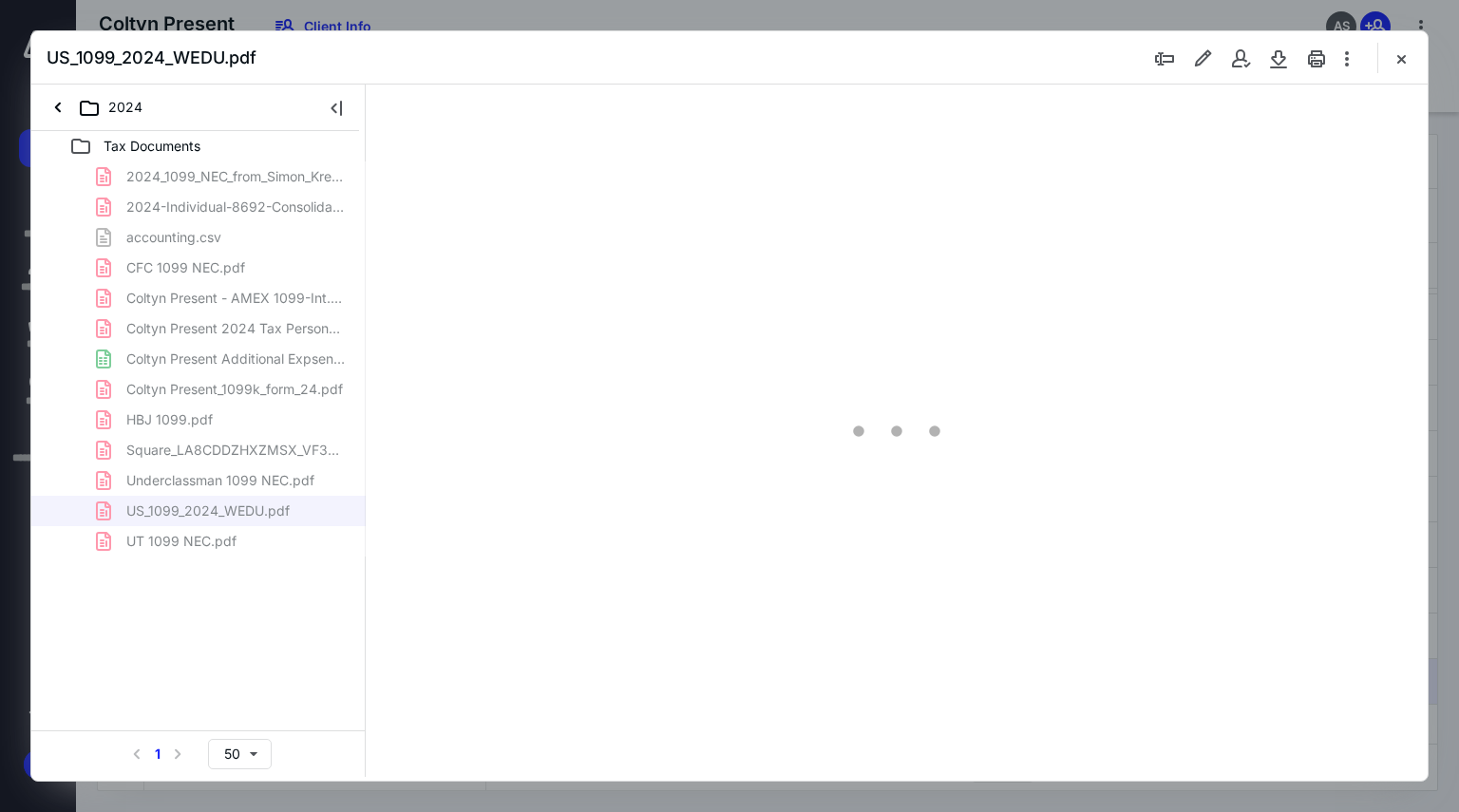 click at bounding box center (897, 430) 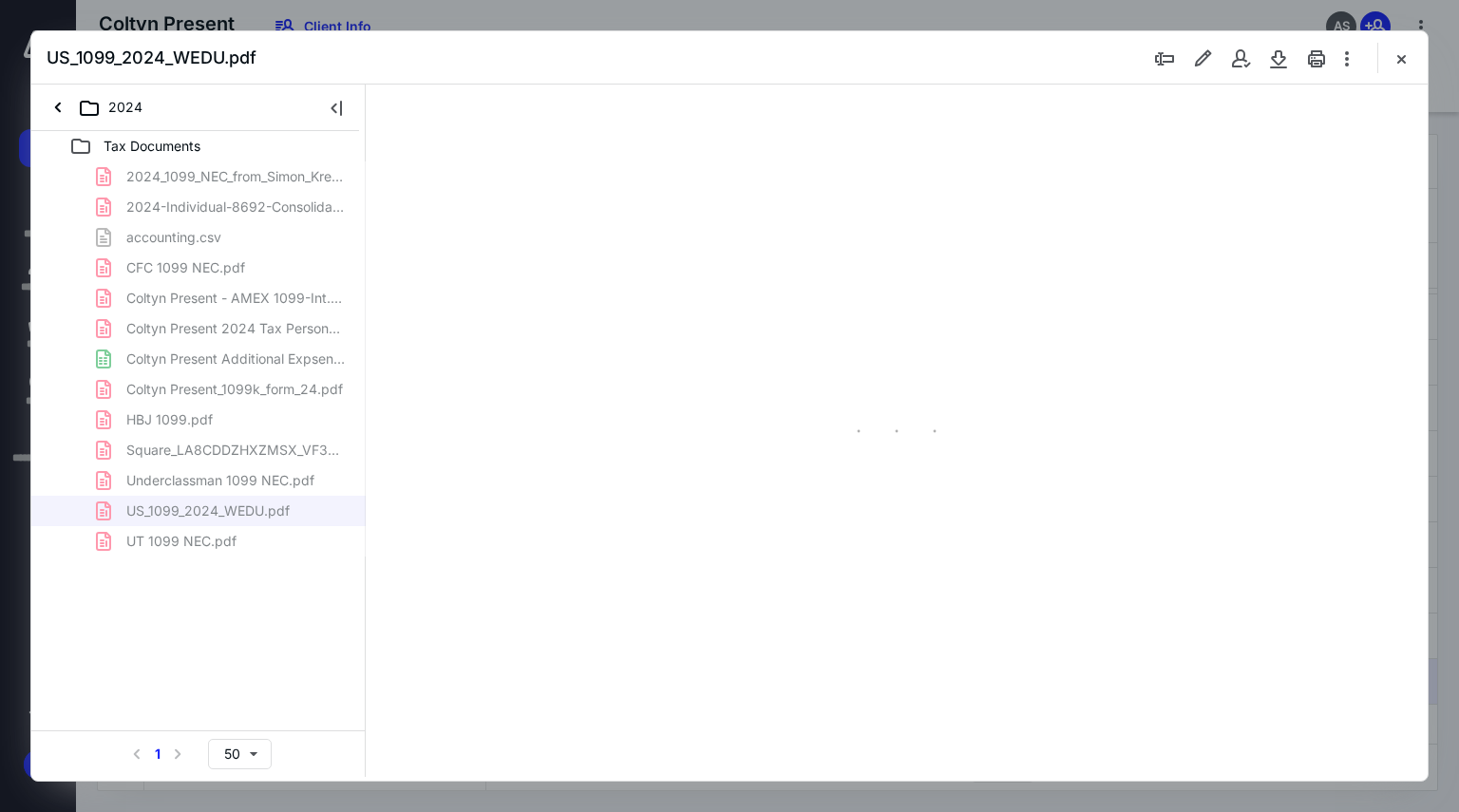 scroll, scrollTop: 0, scrollLeft: 0, axis: both 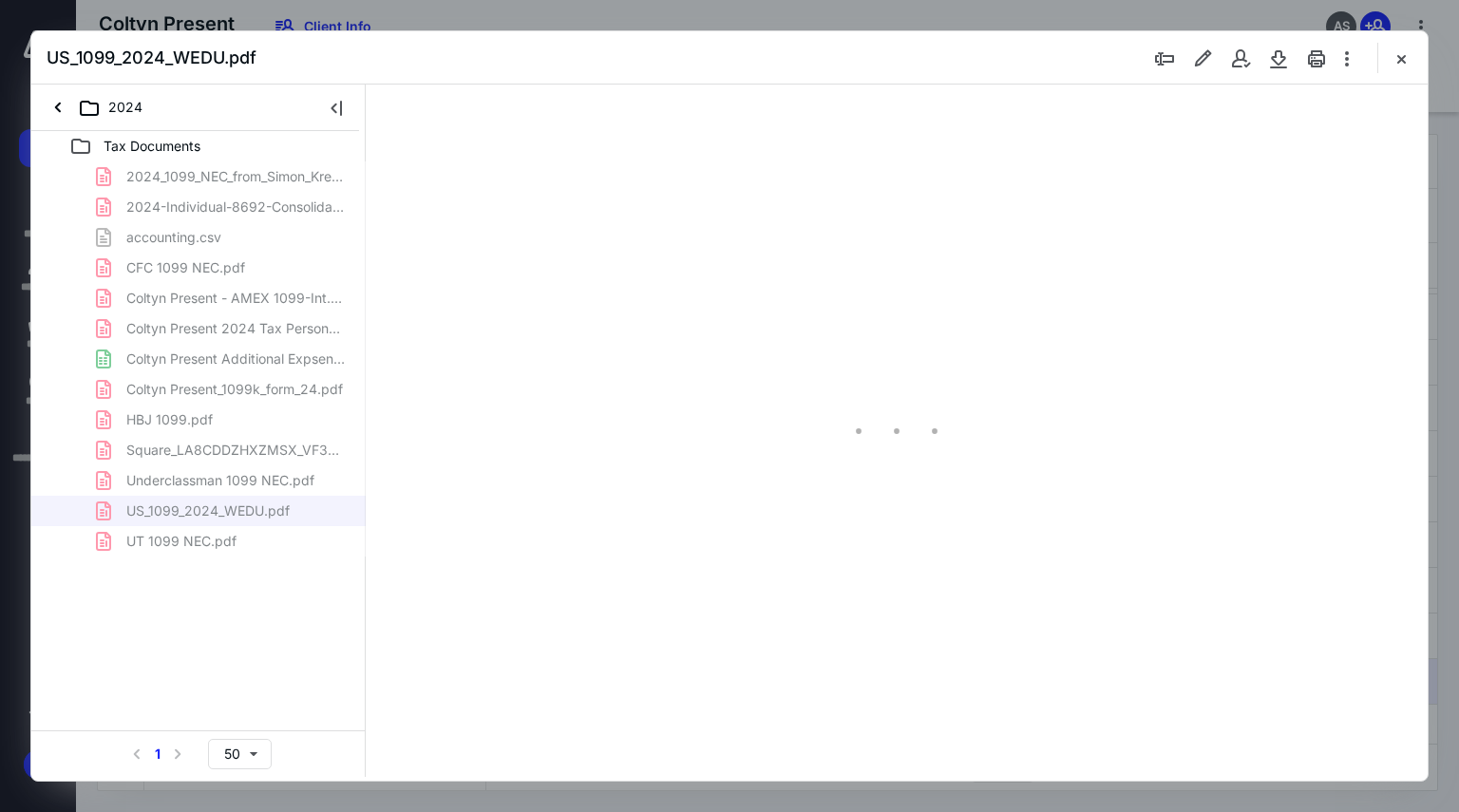 type on "82" 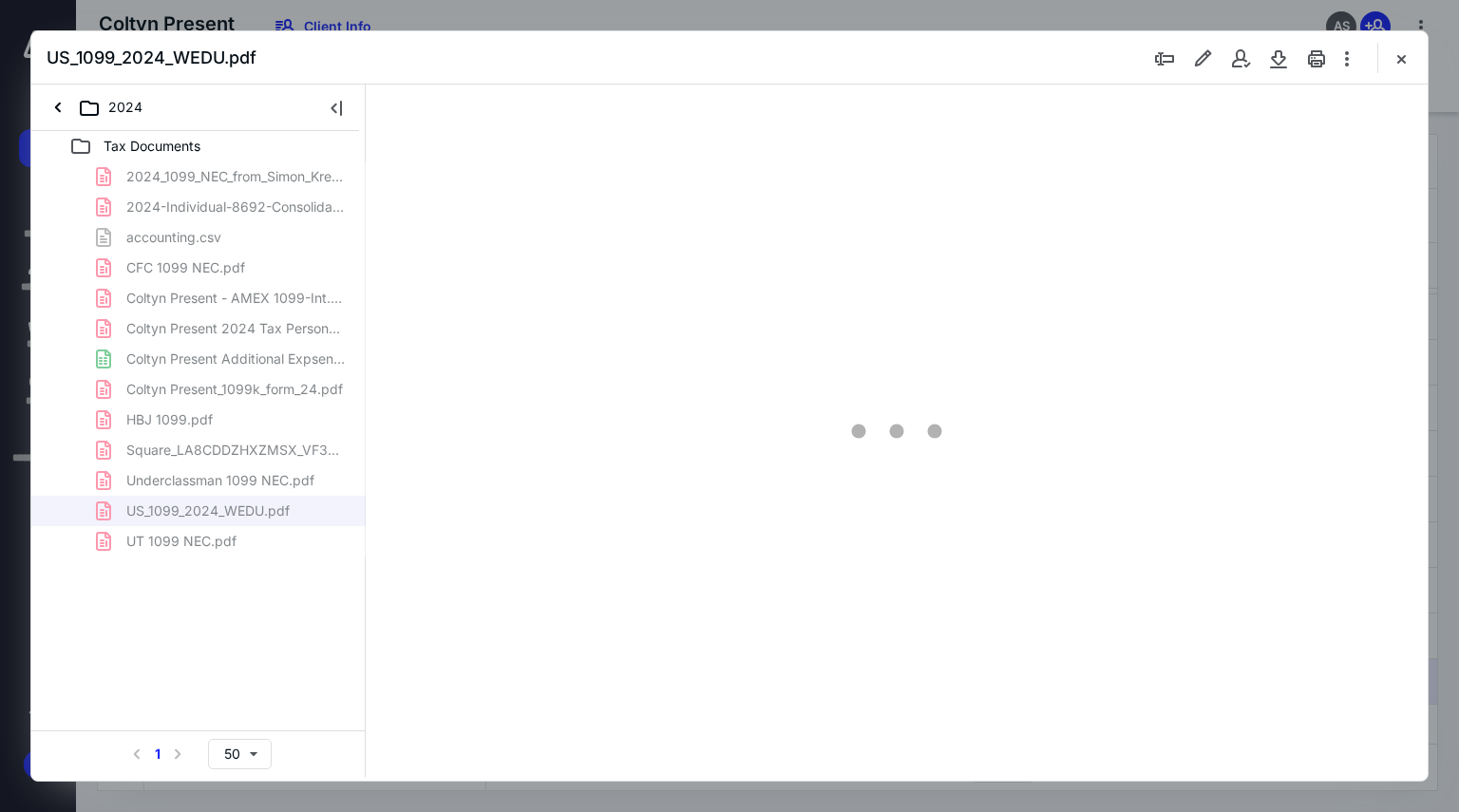 scroll, scrollTop: 75, scrollLeft: 0, axis: vertical 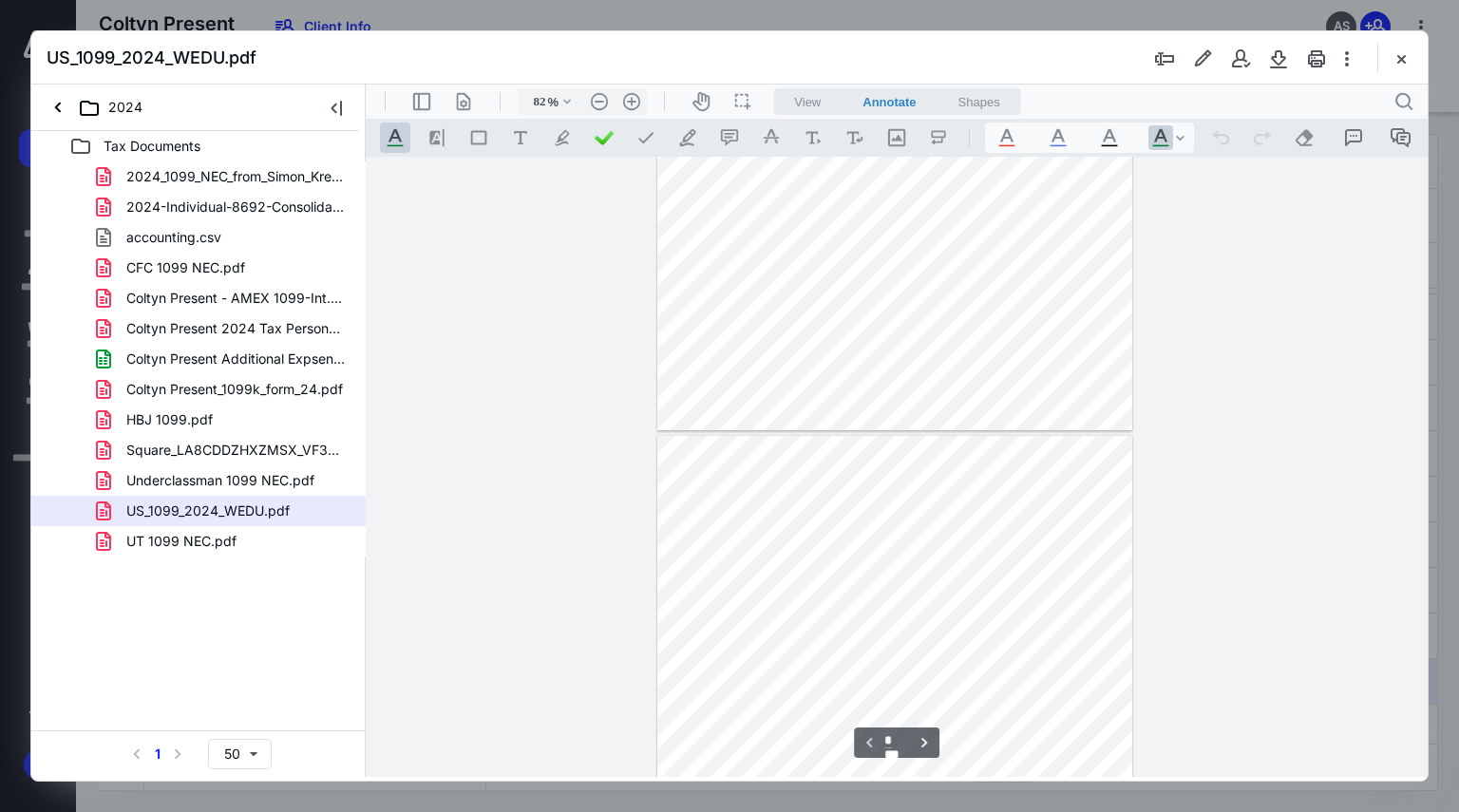 type on "*" 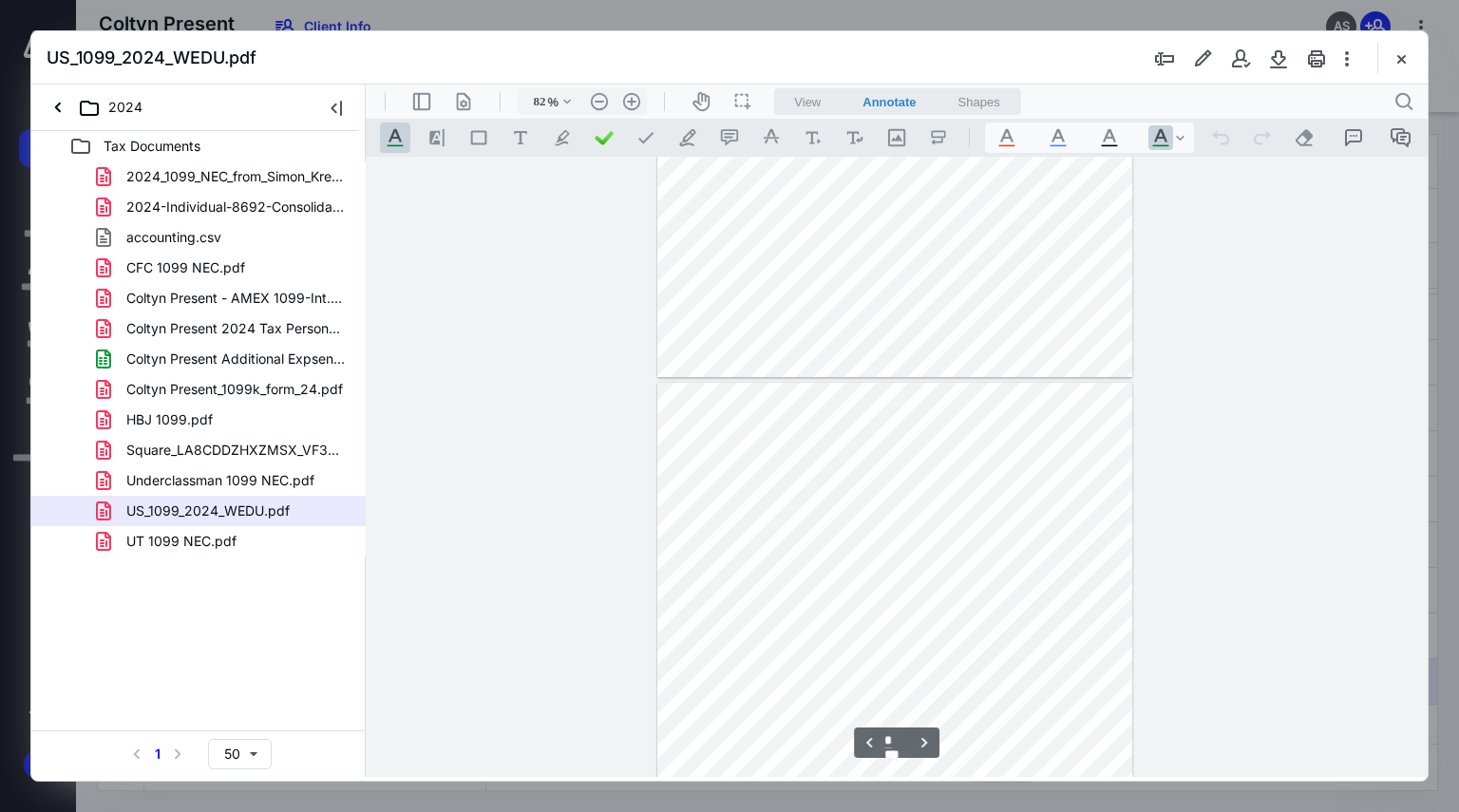 scroll, scrollTop: 531, scrollLeft: 0, axis: vertical 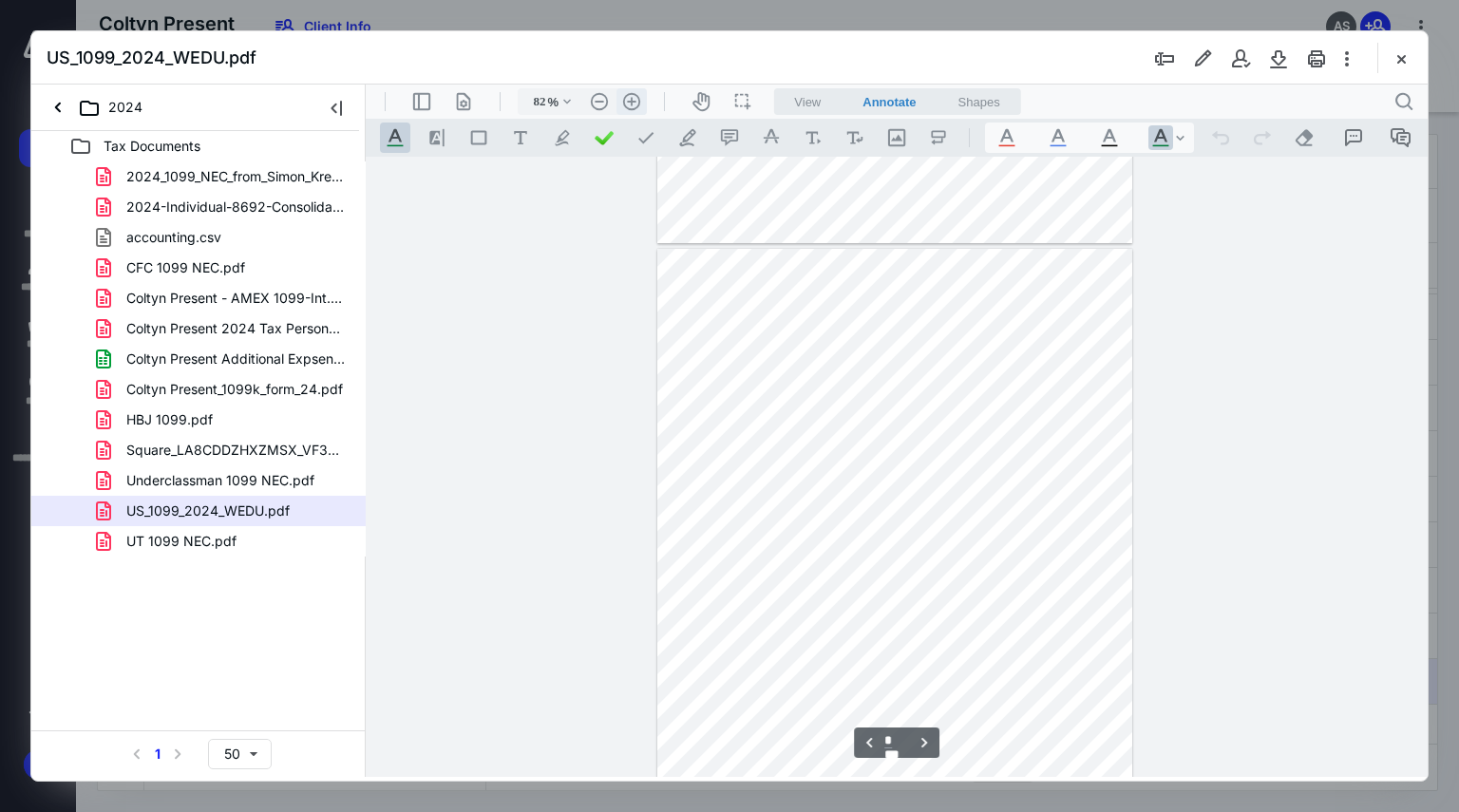 click on ".cls-1{fill:#abb0c4;} icon - header - zoom - in - line" at bounding box center [632, 102] 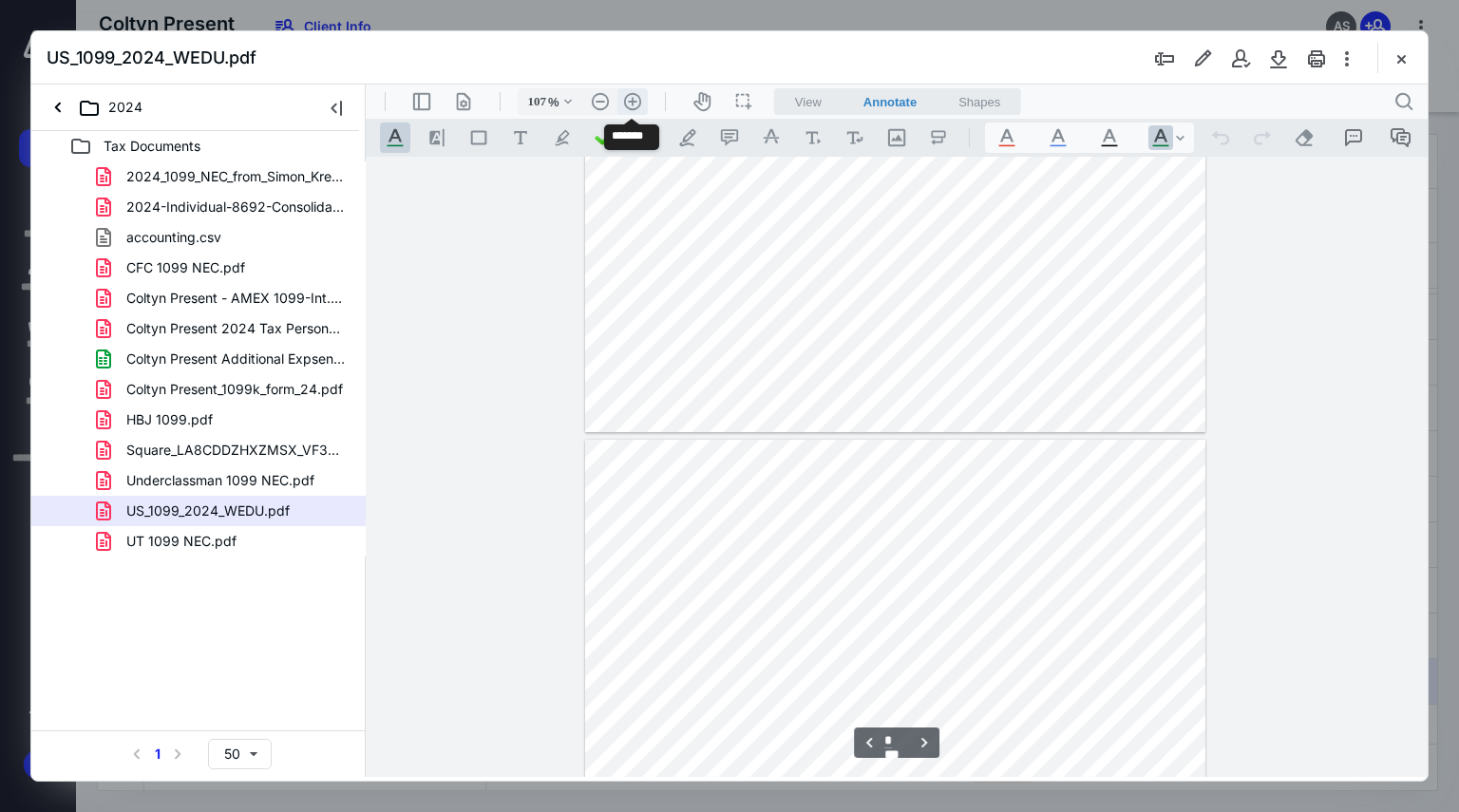 click on ".cls-1{fill:#abb0c4;} icon - header - zoom - in - line" at bounding box center [633, 102] 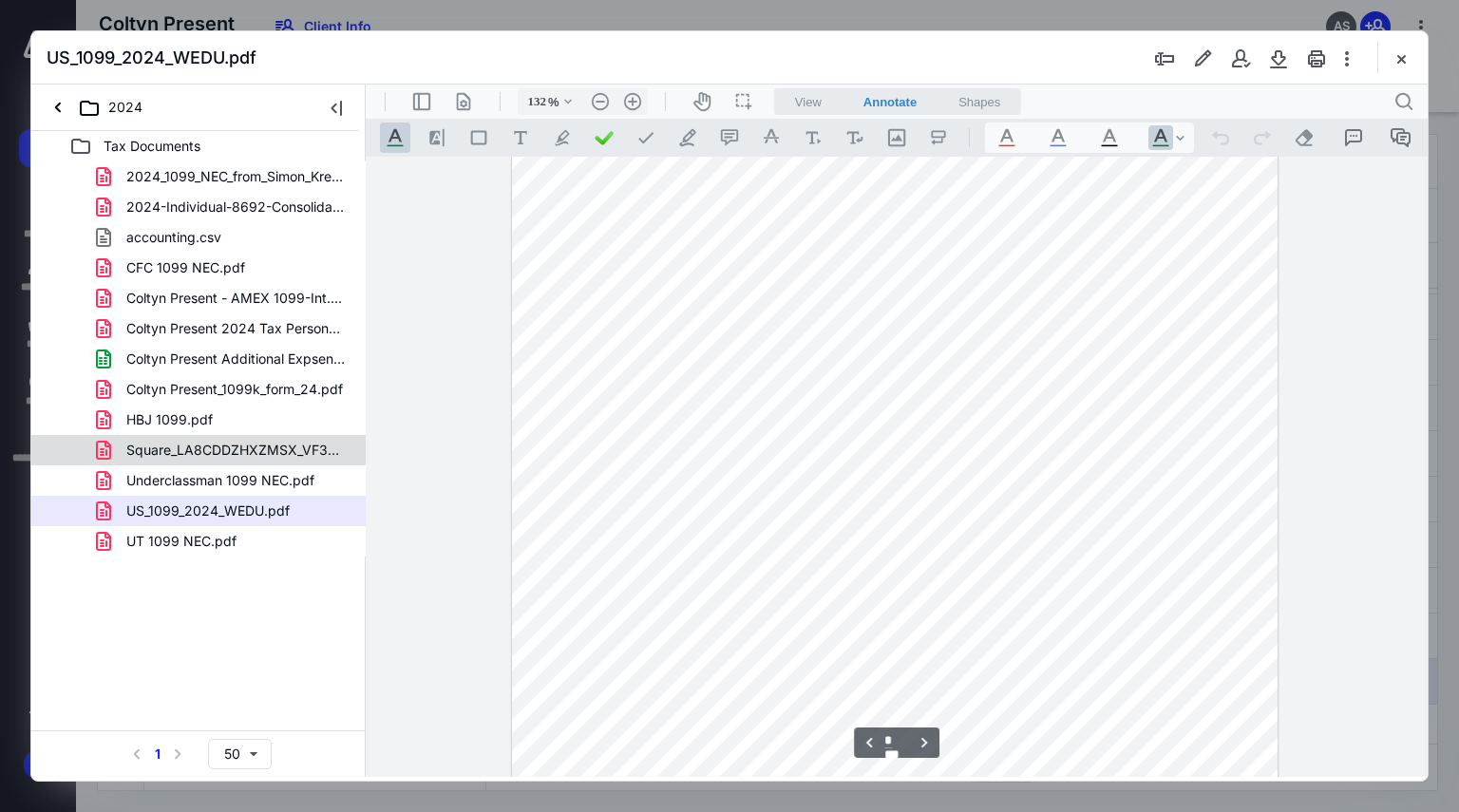 click on "Square_LA8CDDZHXZMSX_VF3MNRLAdbFdpWmBb5EZKTaY.pdf" at bounding box center (225, 450) 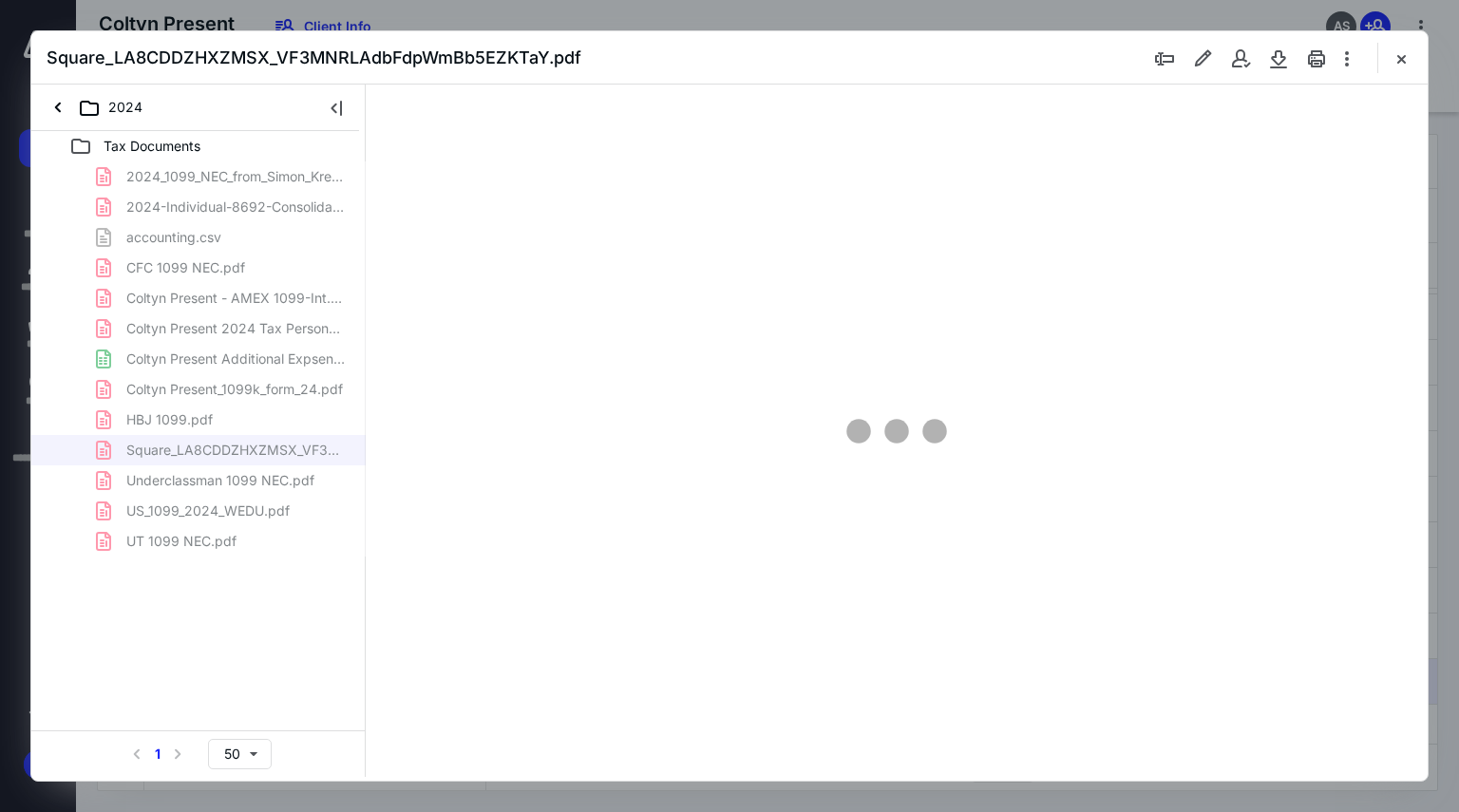 type on "82" 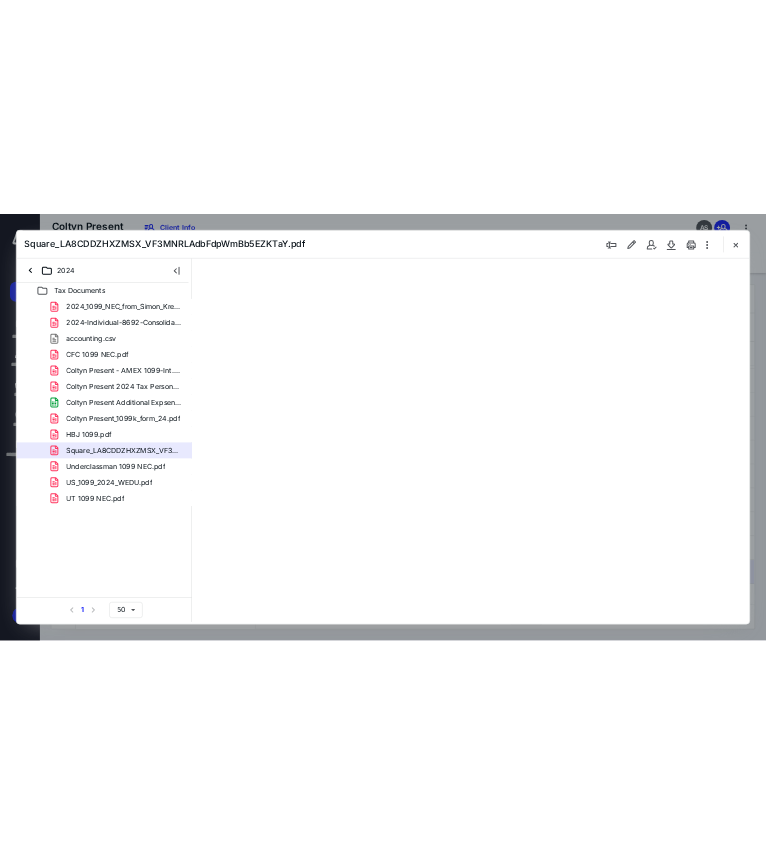 scroll, scrollTop: 0, scrollLeft: 0, axis: both 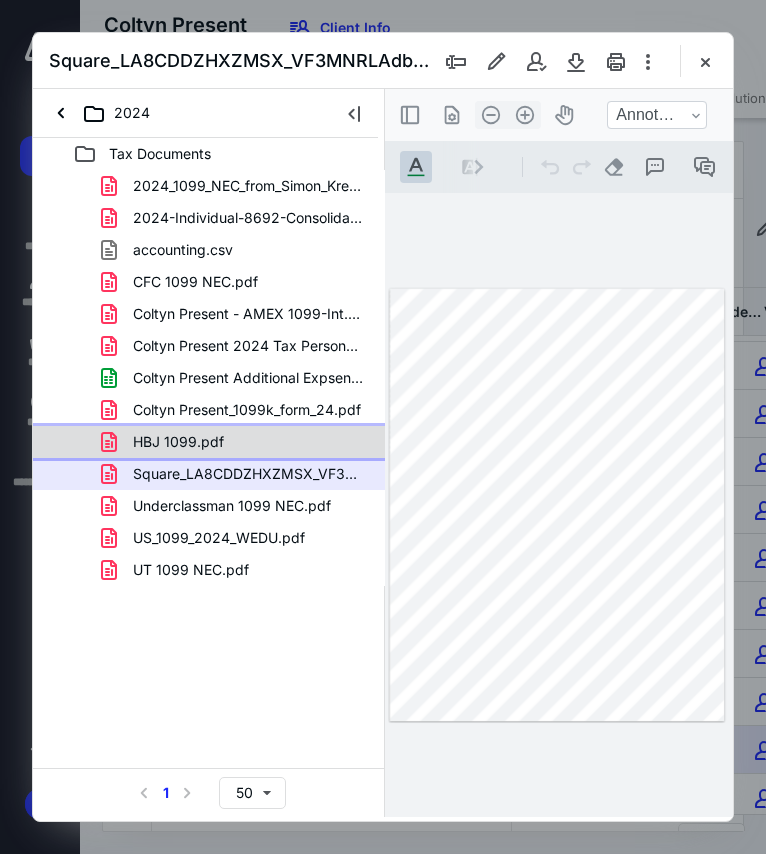 click on "HBJ 1099.pdf" at bounding box center (178, 442) 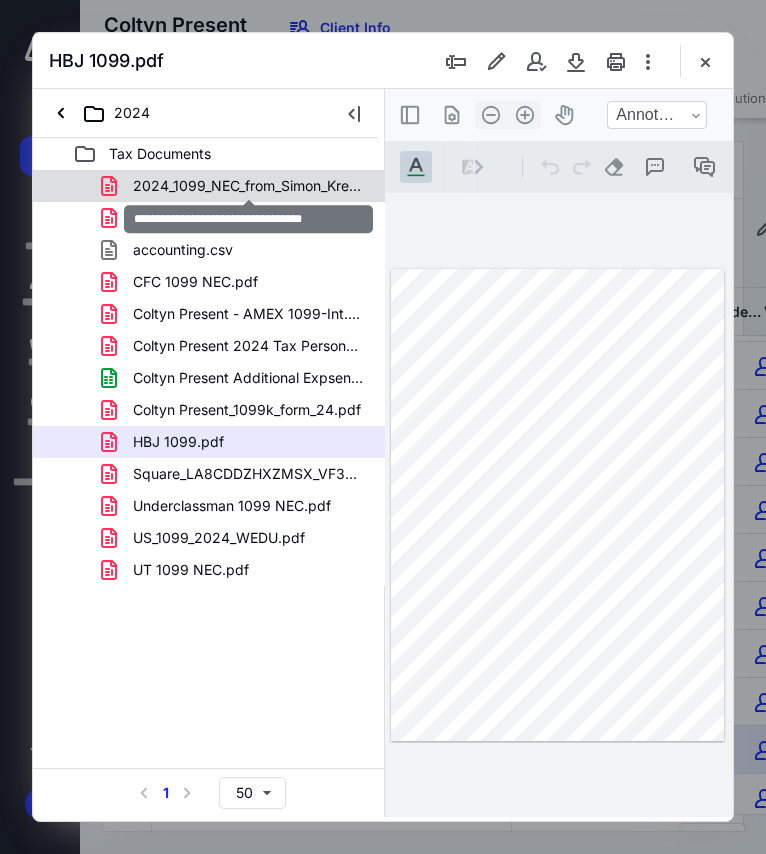 click on "2024_1099_NEC_from_Simon_Krenk.pdf" at bounding box center [249, 186] 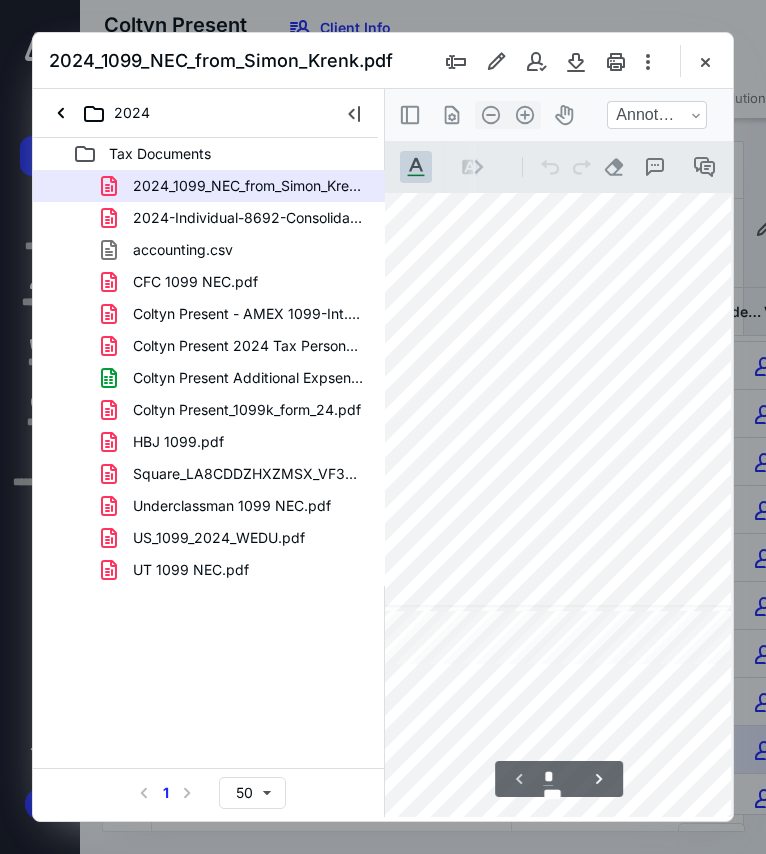 scroll, scrollTop: 176, scrollLeft: 65, axis: both 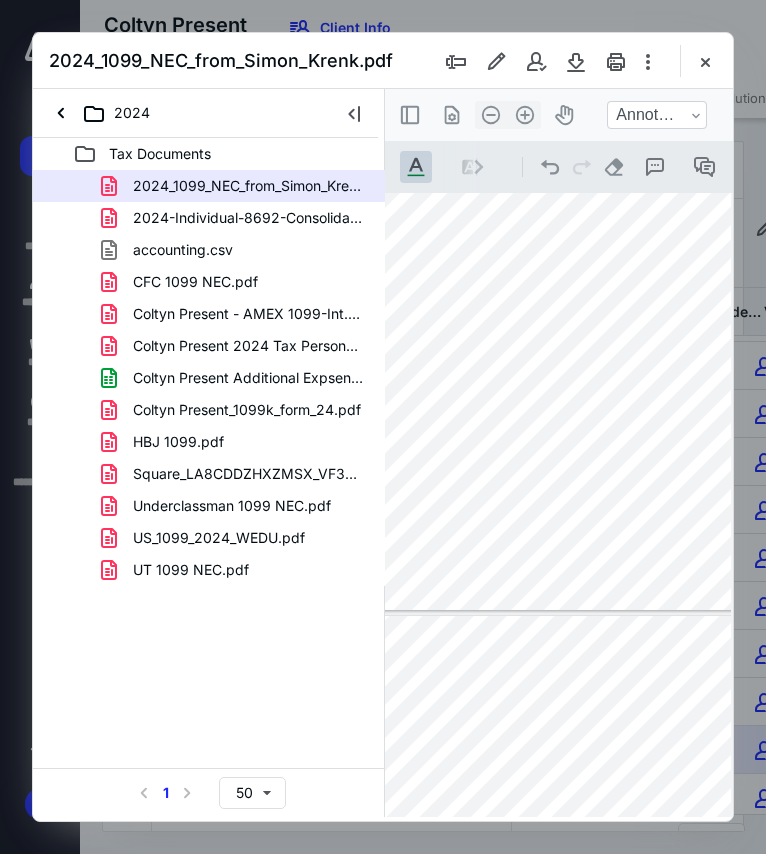 click at bounding box center [551, 911] 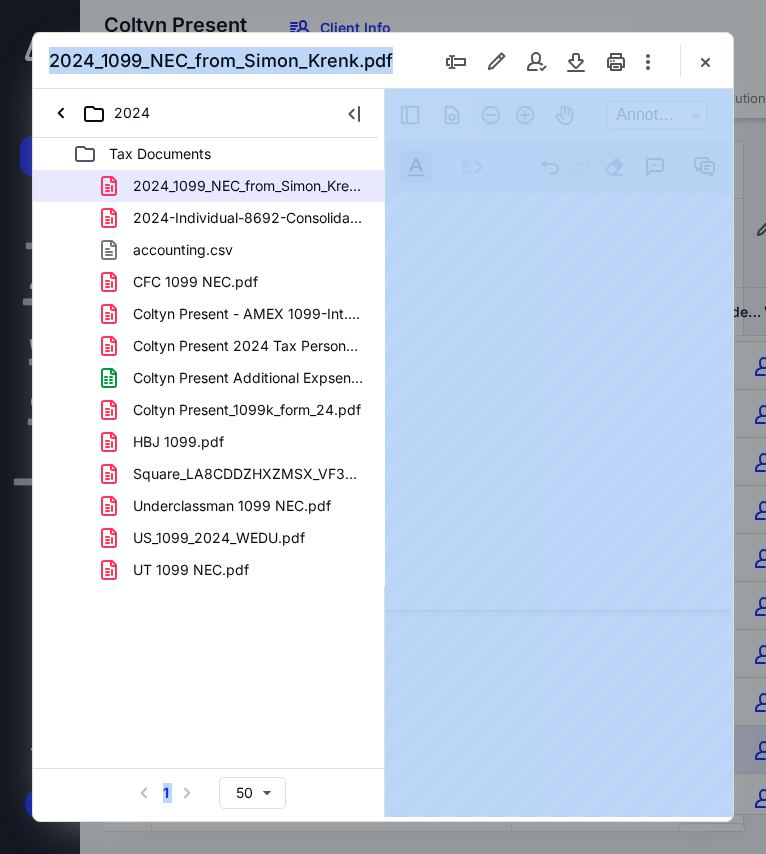 drag, startPoint x: 484, startPoint y: 820, endPoint x: 457, endPoint y: 830, distance: 28.79236 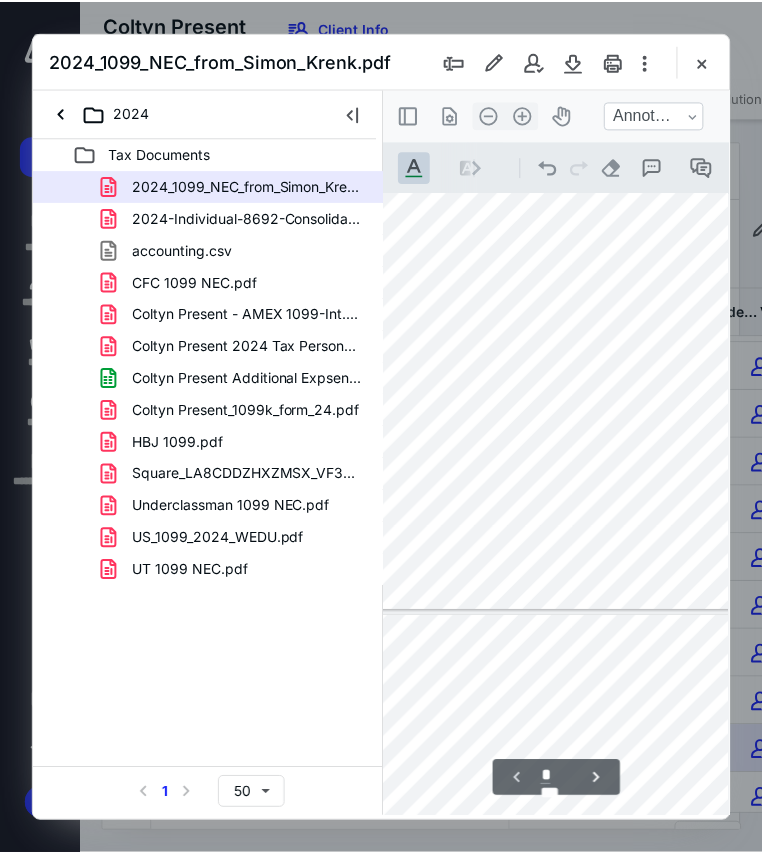 scroll, scrollTop: 176, scrollLeft: 0, axis: vertical 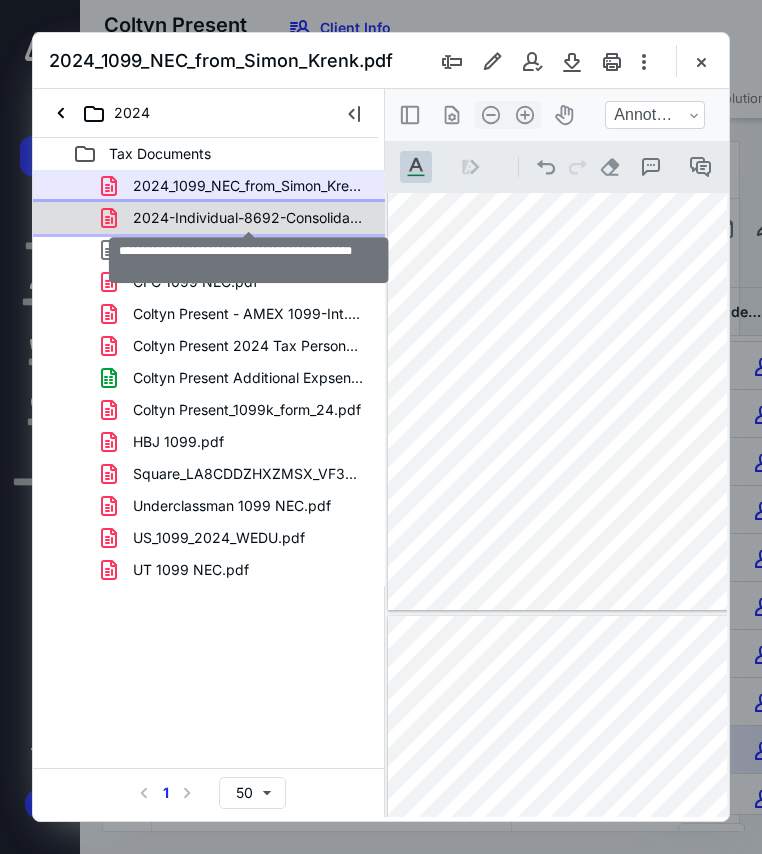 click on "2024-Individual-8692-Consolidated-Form-1099.pdf" at bounding box center (249, 218) 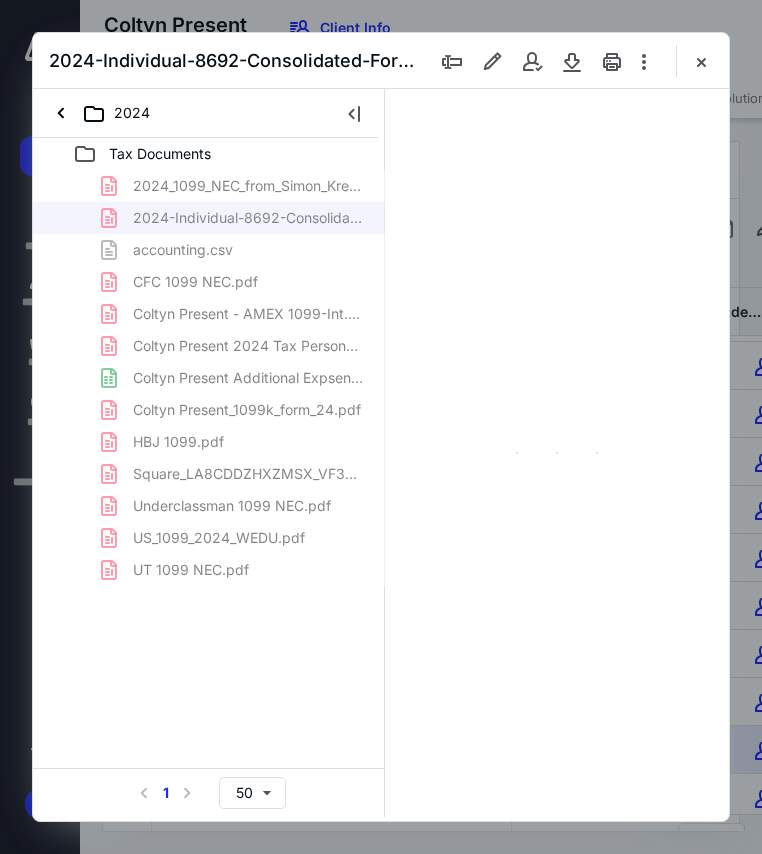 type on "*" 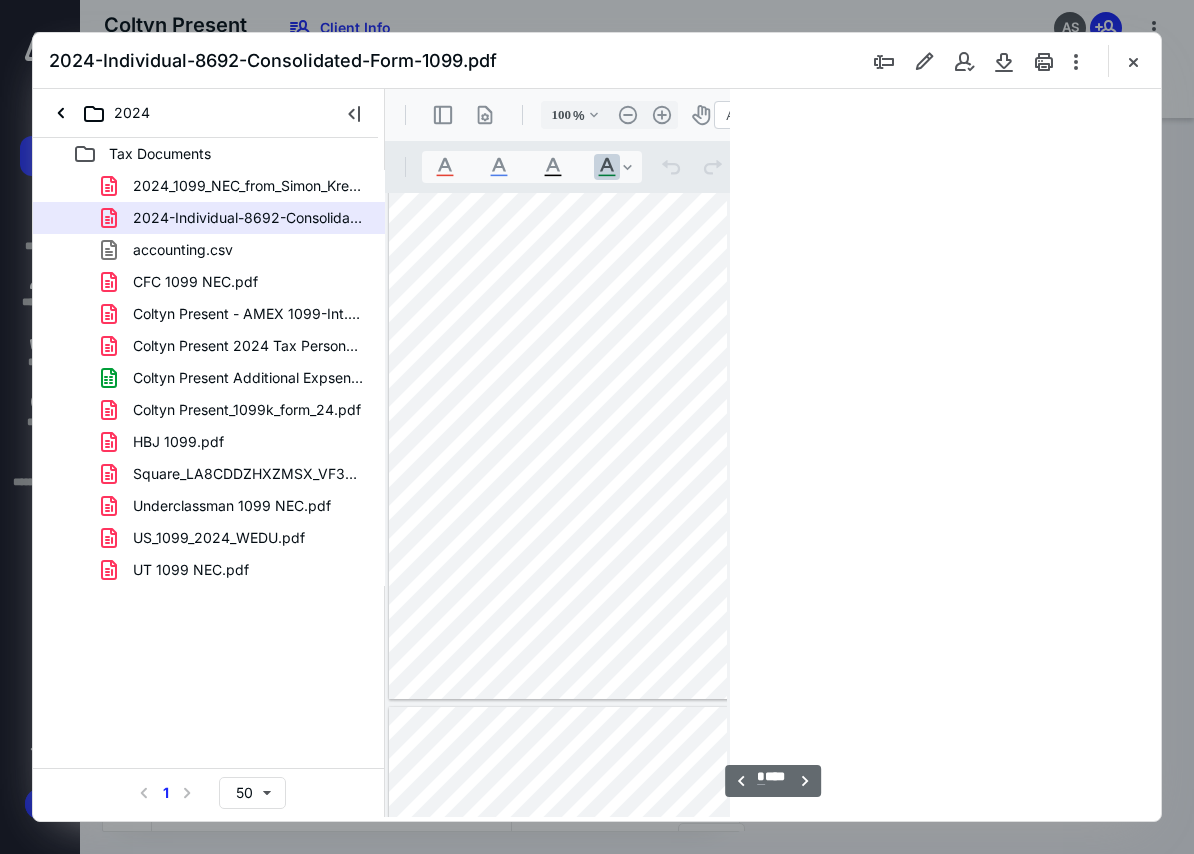 scroll, scrollTop: 452, scrollLeft: 0, axis: vertical 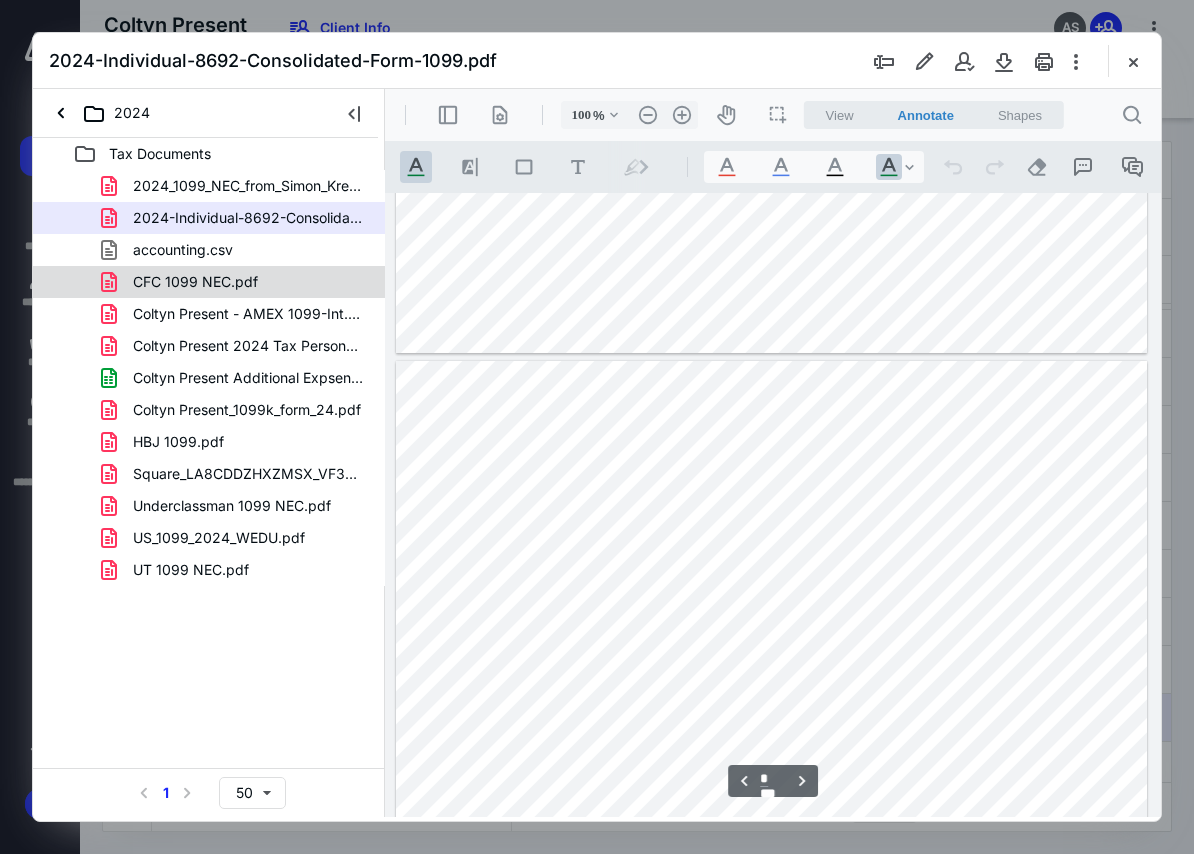 click on "CFC 1099 NEC.pdf" at bounding box center [237, 282] 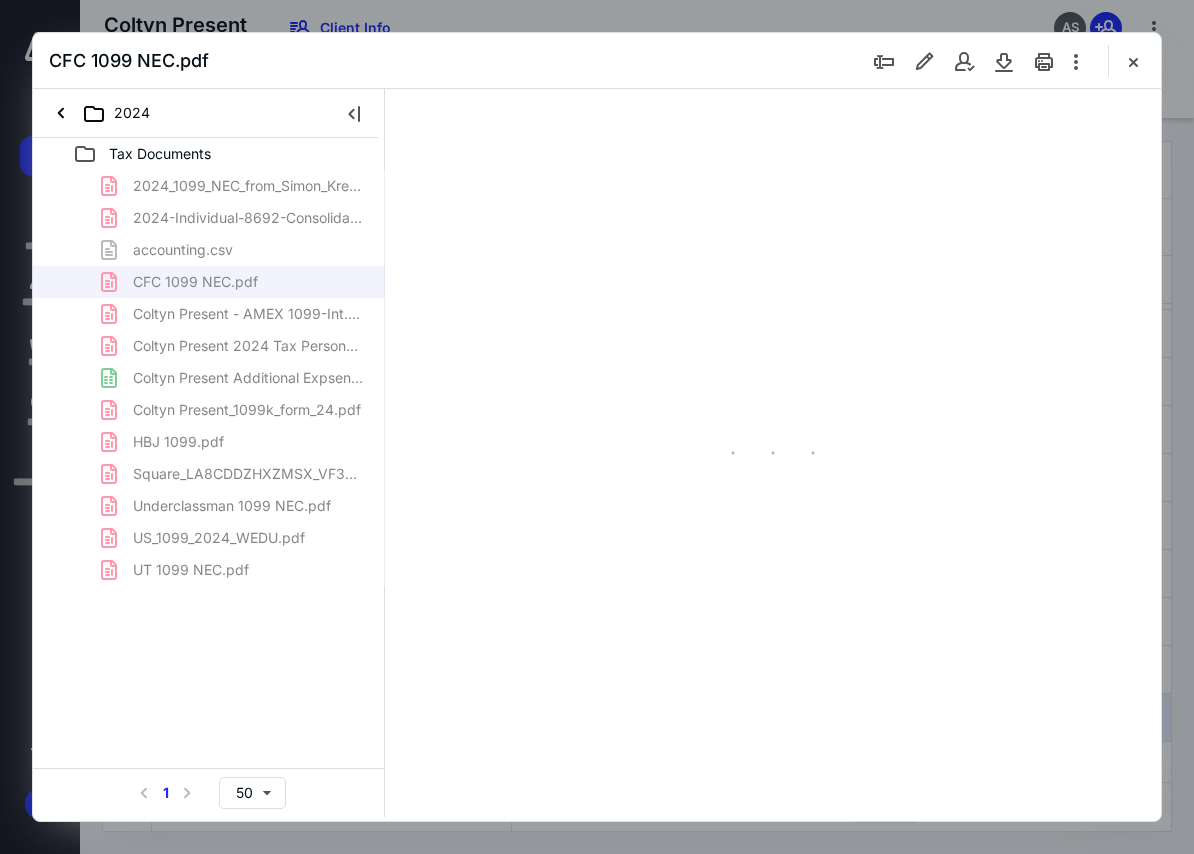 scroll, scrollTop: 0, scrollLeft: 0, axis: both 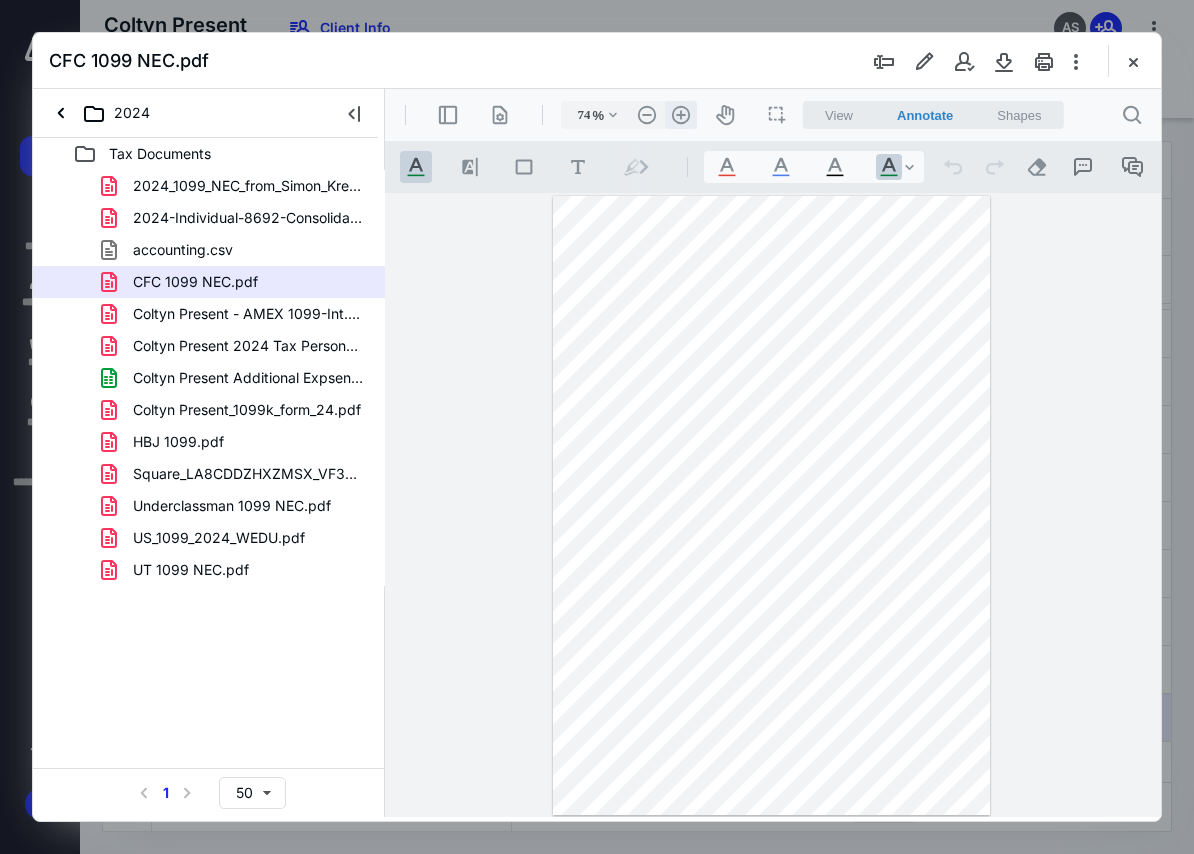 click on ".cls-1{fill:#abb0c4;} icon - header - zoom - in - line" at bounding box center (681, 115) 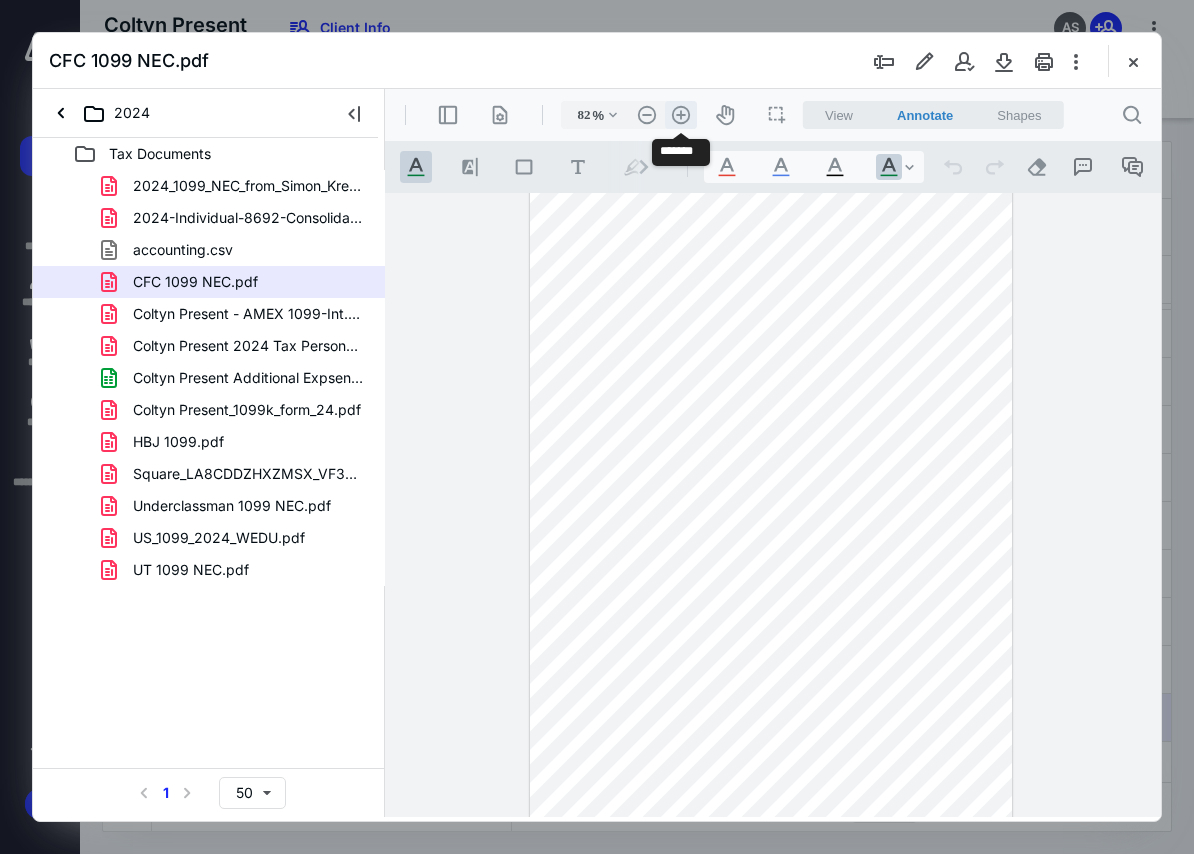 click on ".cls-1{fill:#abb0c4;} icon - header - zoom - in - line" at bounding box center (681, 115) 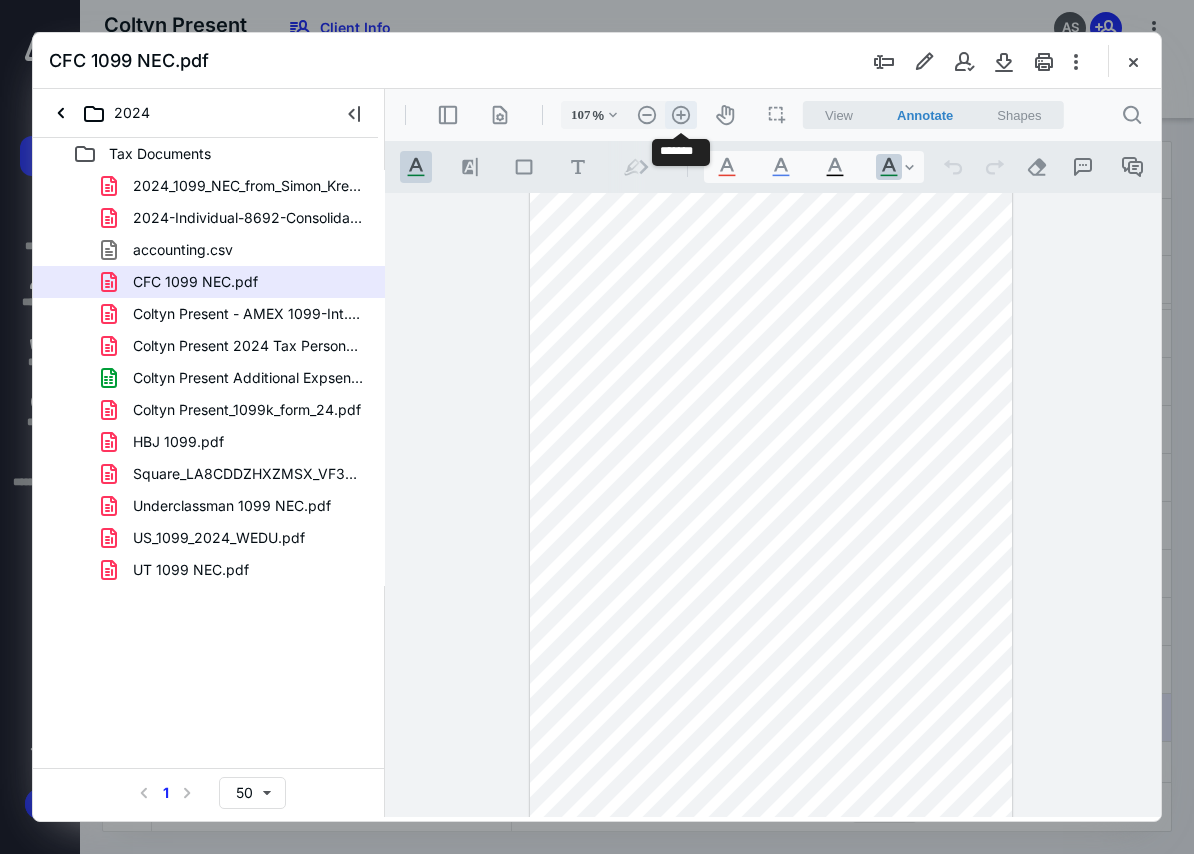 scroll, scrollTop: 115, scrollLeft: 0, axis: vertical 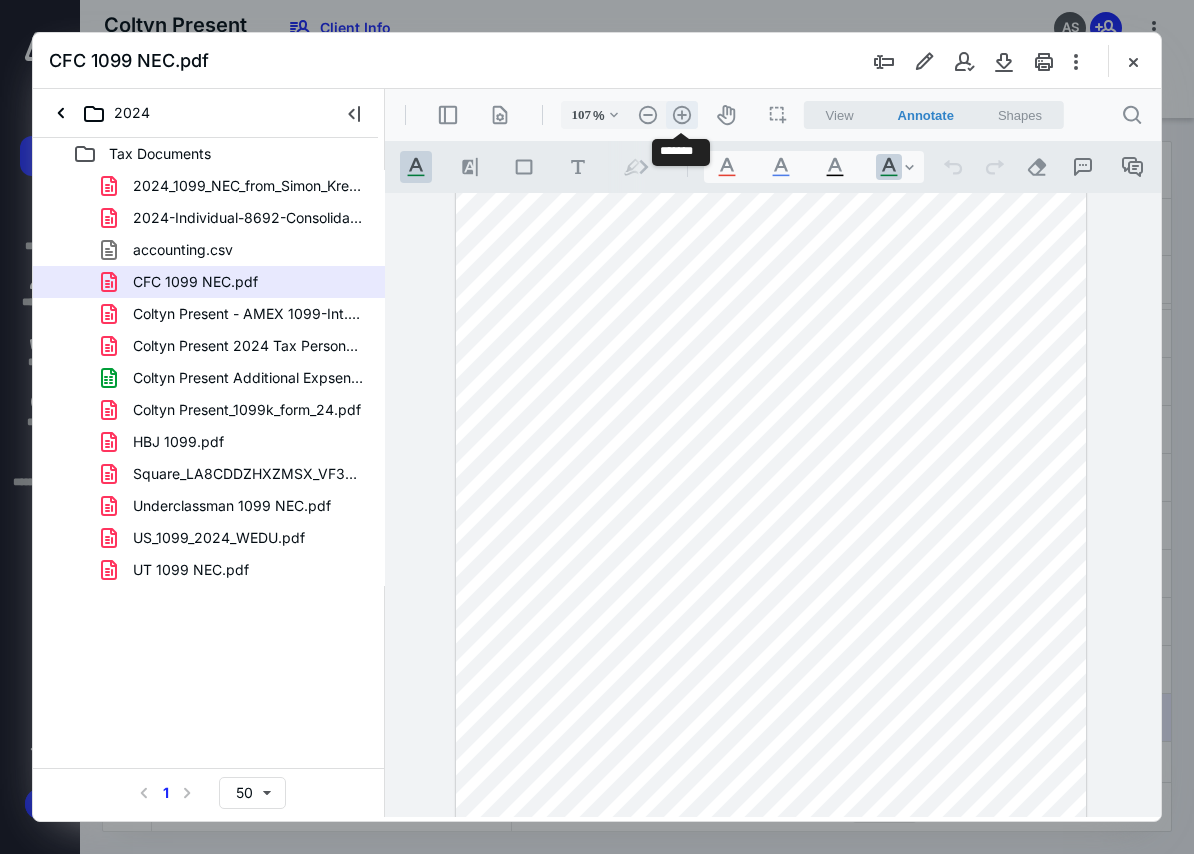click on ".cls-1{fill:#abb0c4;} icon - header - zoom - in - line" at bounding box center (682, 115) 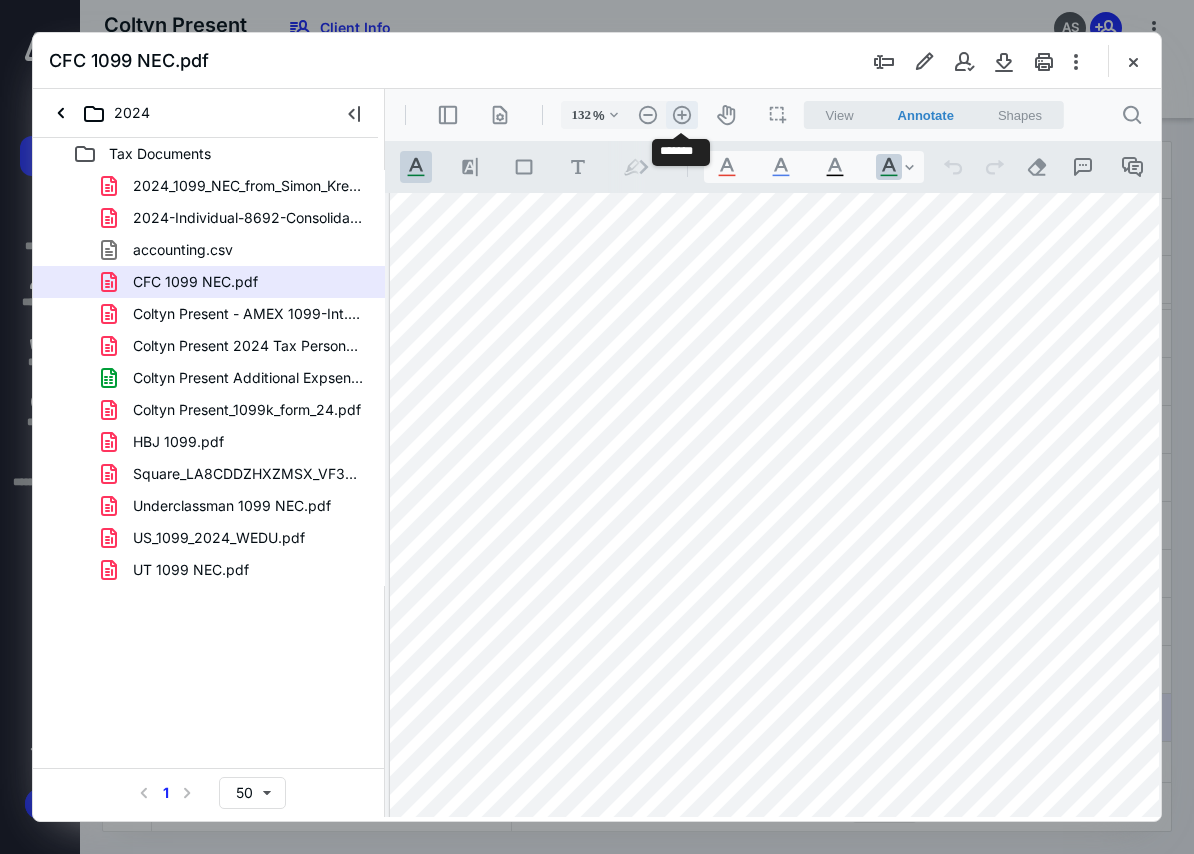 scroll, scrollTop: 204, scrollLeft: 12, axis: both 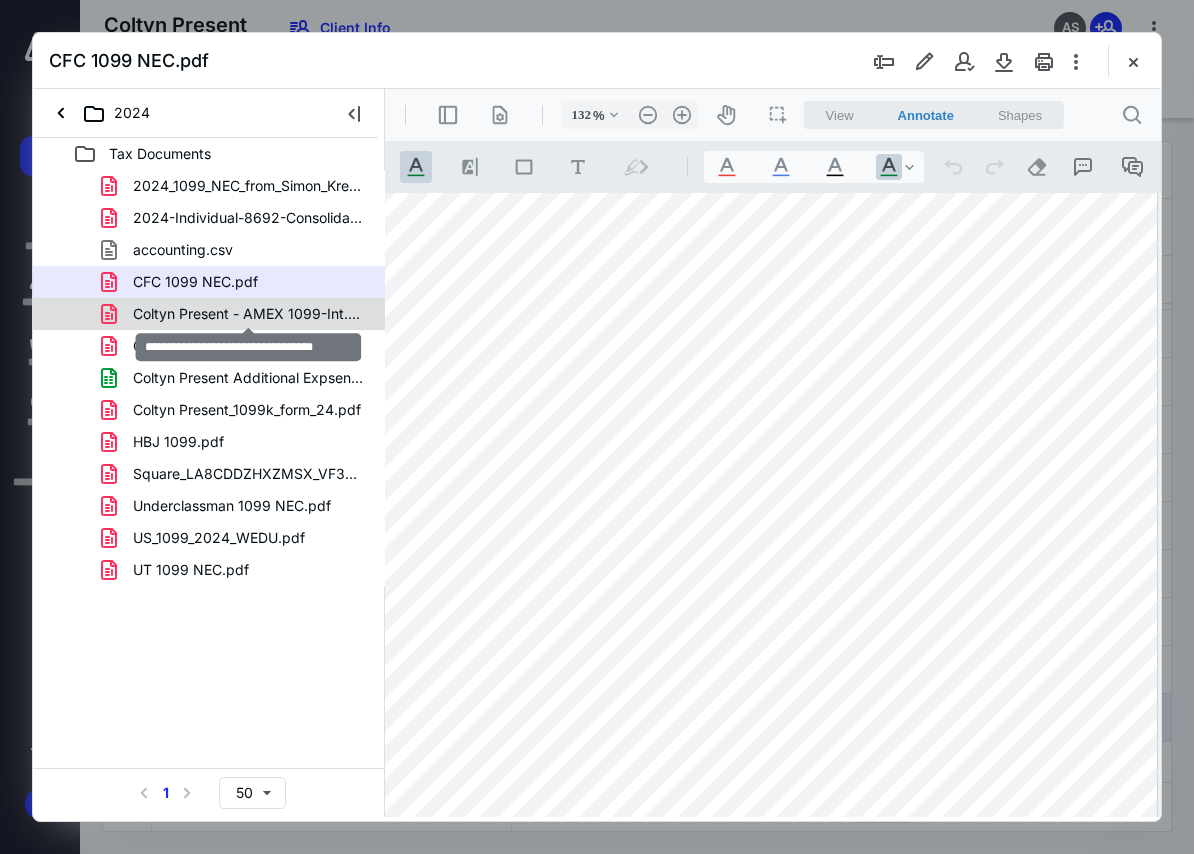 click on "Coltyn Present - AMEX 1099-Int.pdf" at bounding box center (249, 314) 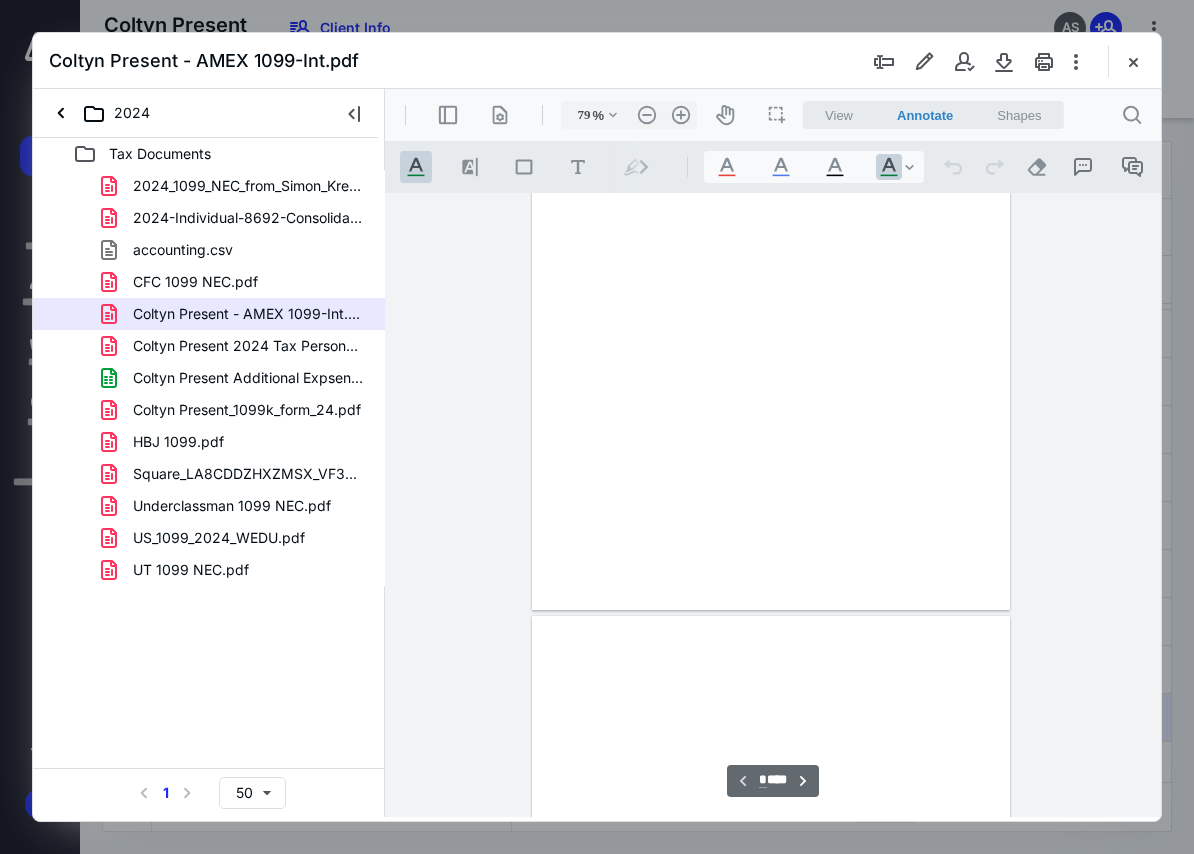 scroll, scrollTop: 107, scrollLeft: 0, axis: vertical 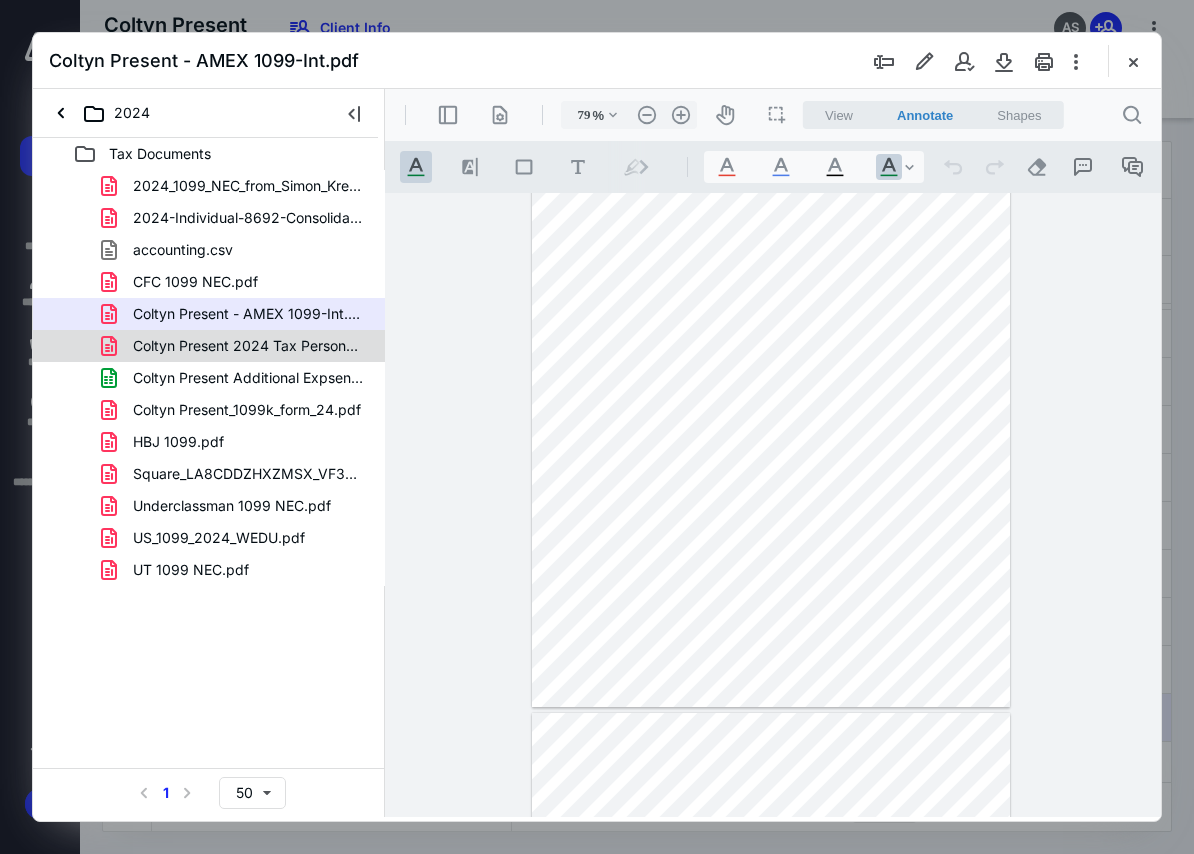 click on "Coltyn Present 2024 Tax Personal Info.pdf" at bounding box center (249, 346) 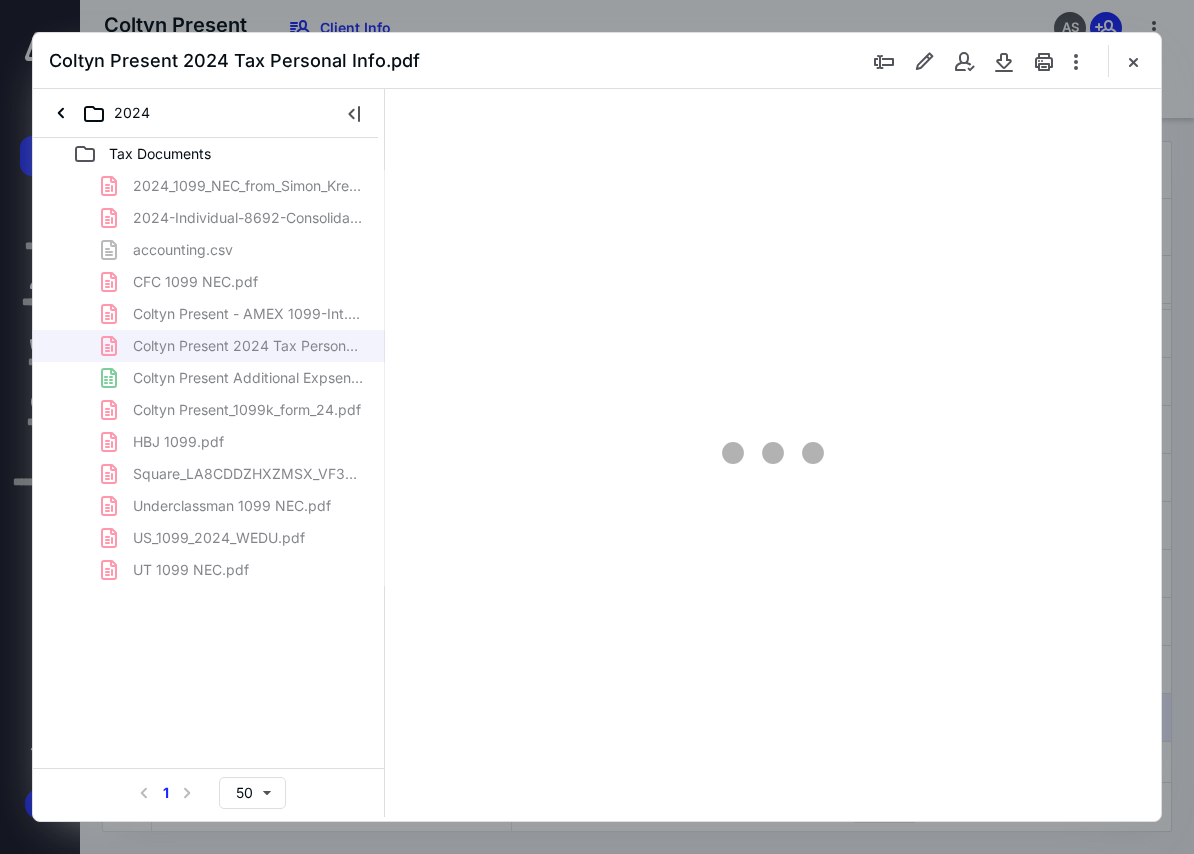 scroll, scrollTop: 0, scrollLeft: 0, axis: both 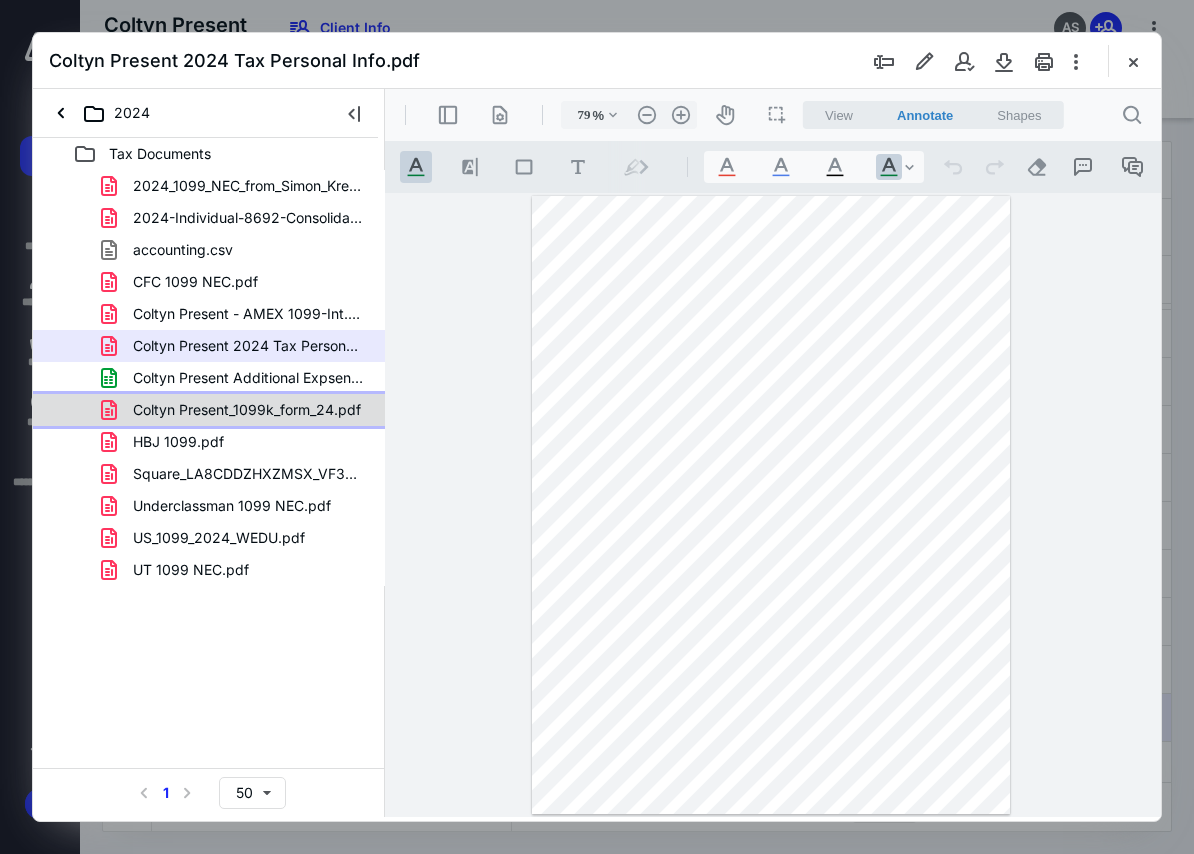 click on "Coltyn Present_1099k_form_24.pdf" at bounding box center (235, 410) 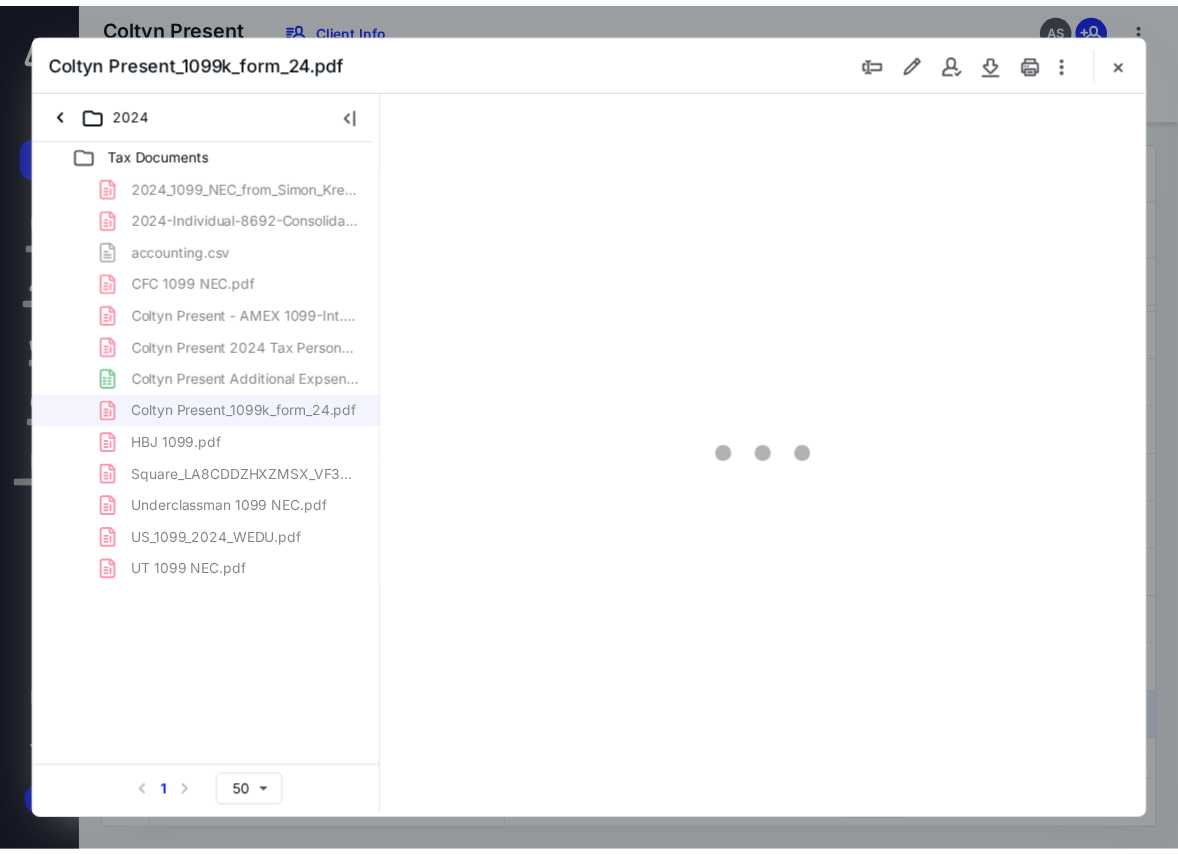 scroll, scrollTop: 107, scrollLeft: 0, axis: vertical 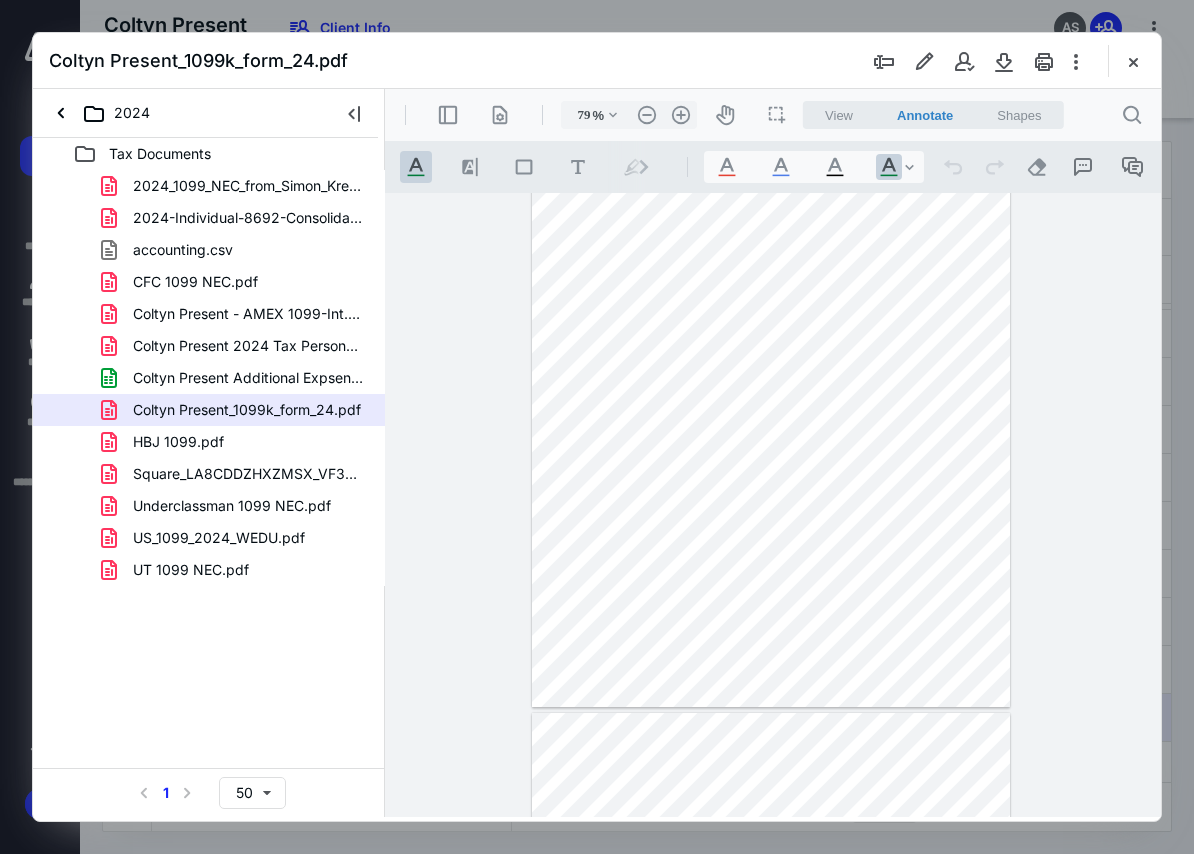 click at bounding box center [773, 505] 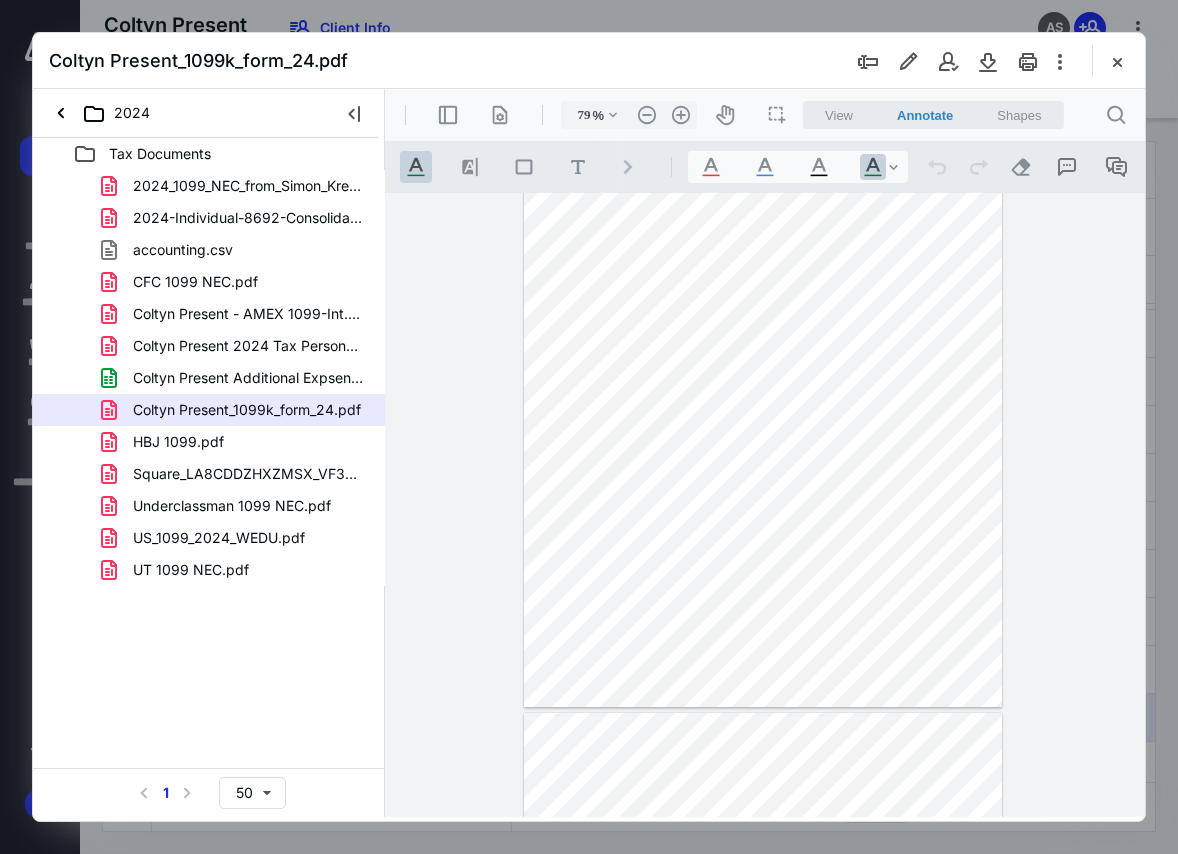 drag, startPoint x: 1134, startPoint y: 246, endPoint x: 1133, endPoint y: 215, distance: 31.016125 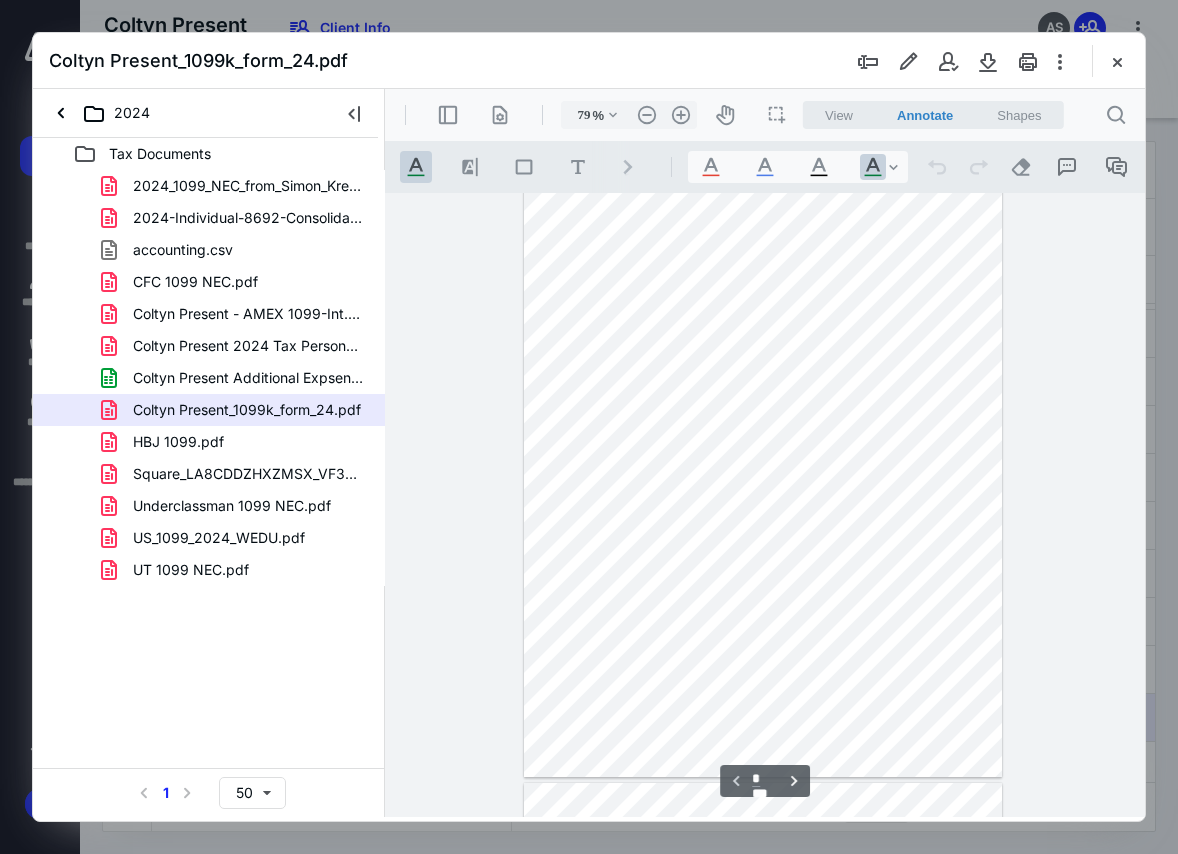scroll, scrollTop: 0, scrollLeft: 0, axis: both 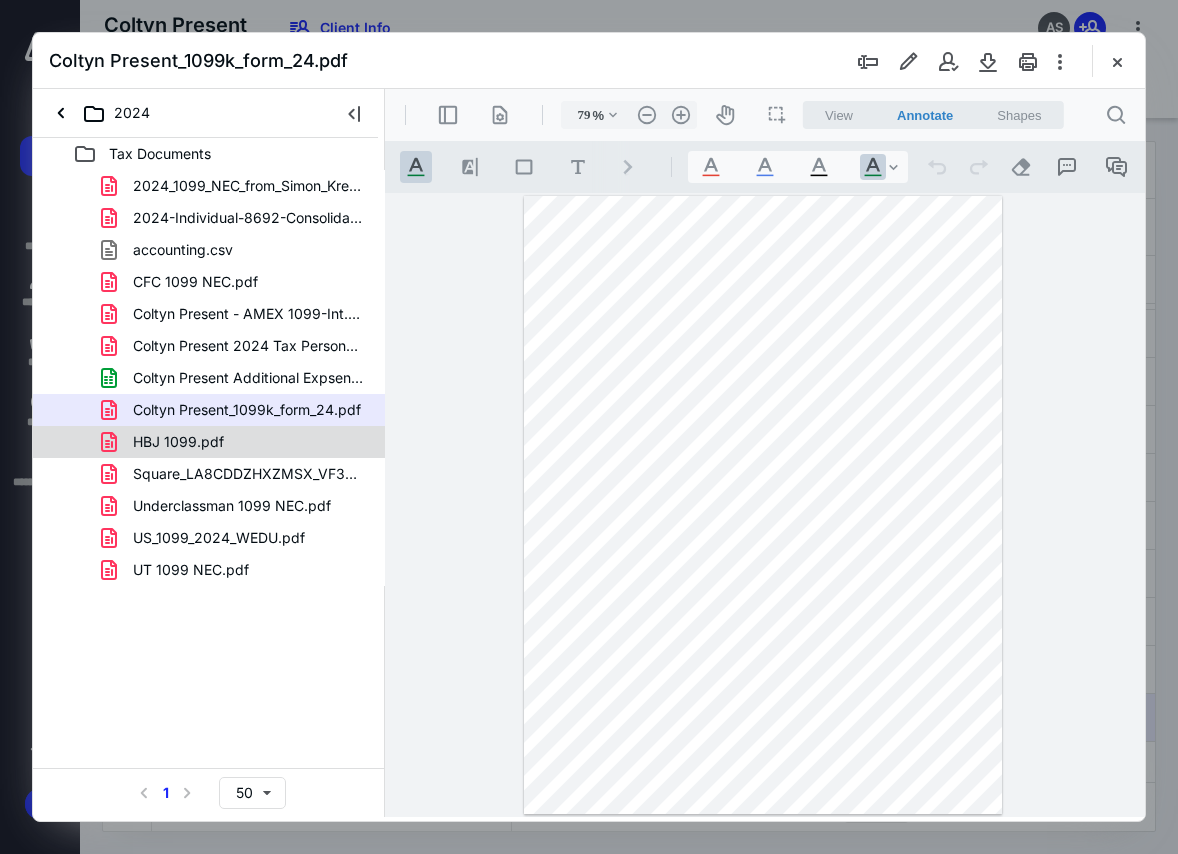 click on "HBJ 1099.pdf" at bounding box center [166, 442] 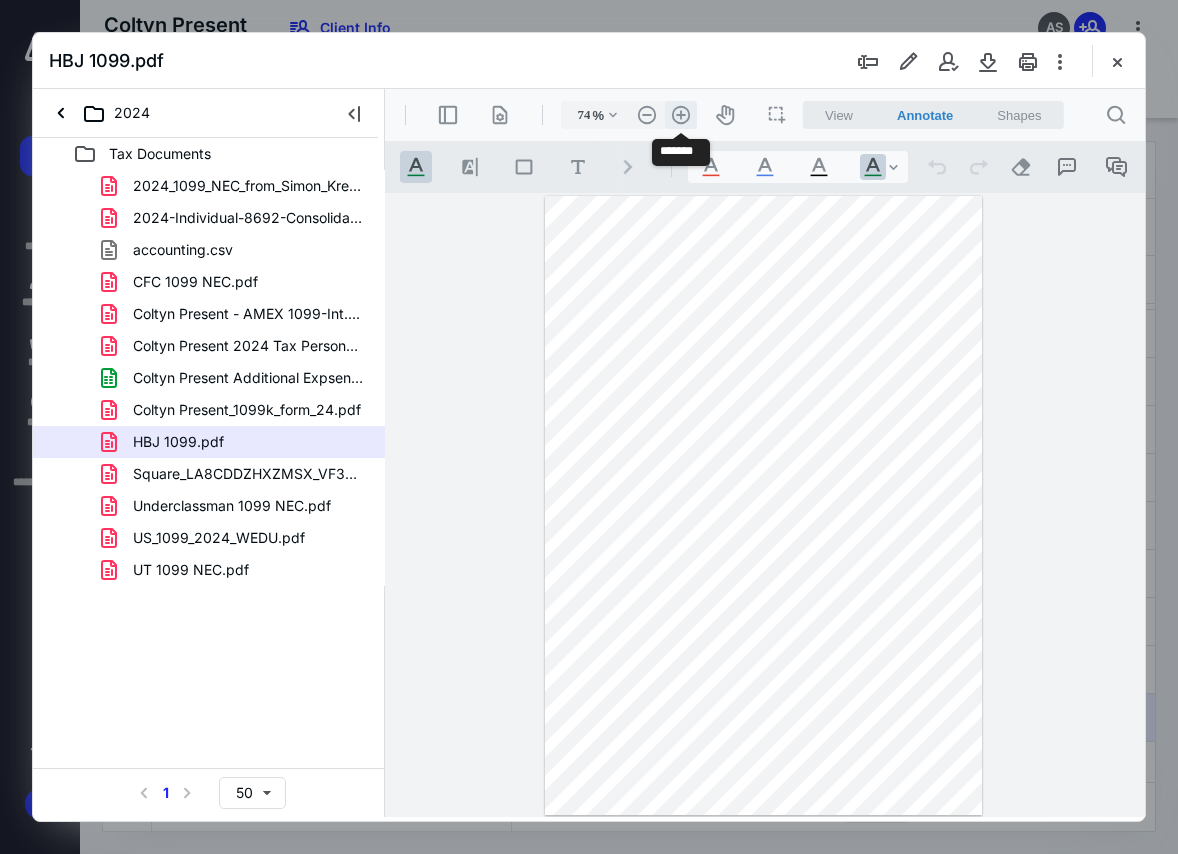 click on ".cls-1{fill:#abb0c4;} icon - header - zoom - in - line" at bounding box center [681, 115] 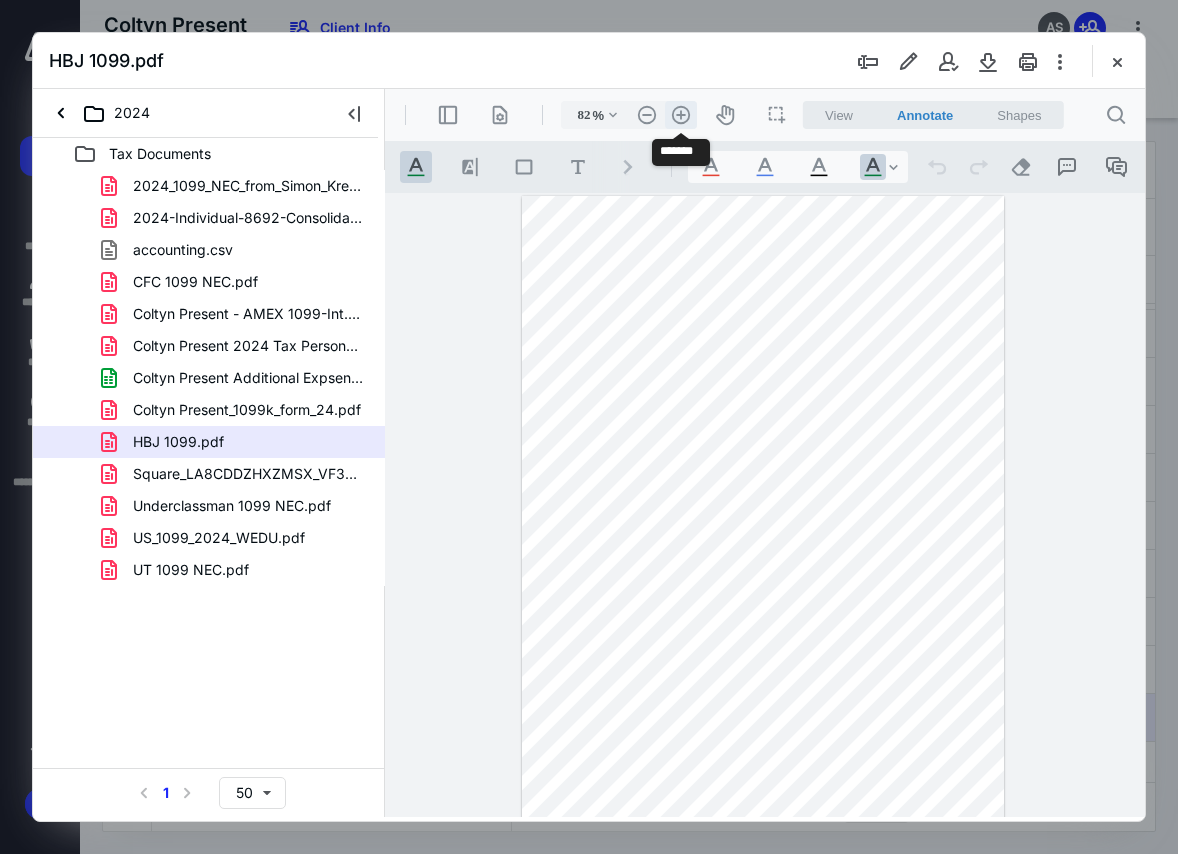 scroll, scrollTop: 115, scrollLeft: 0, axis: vertical 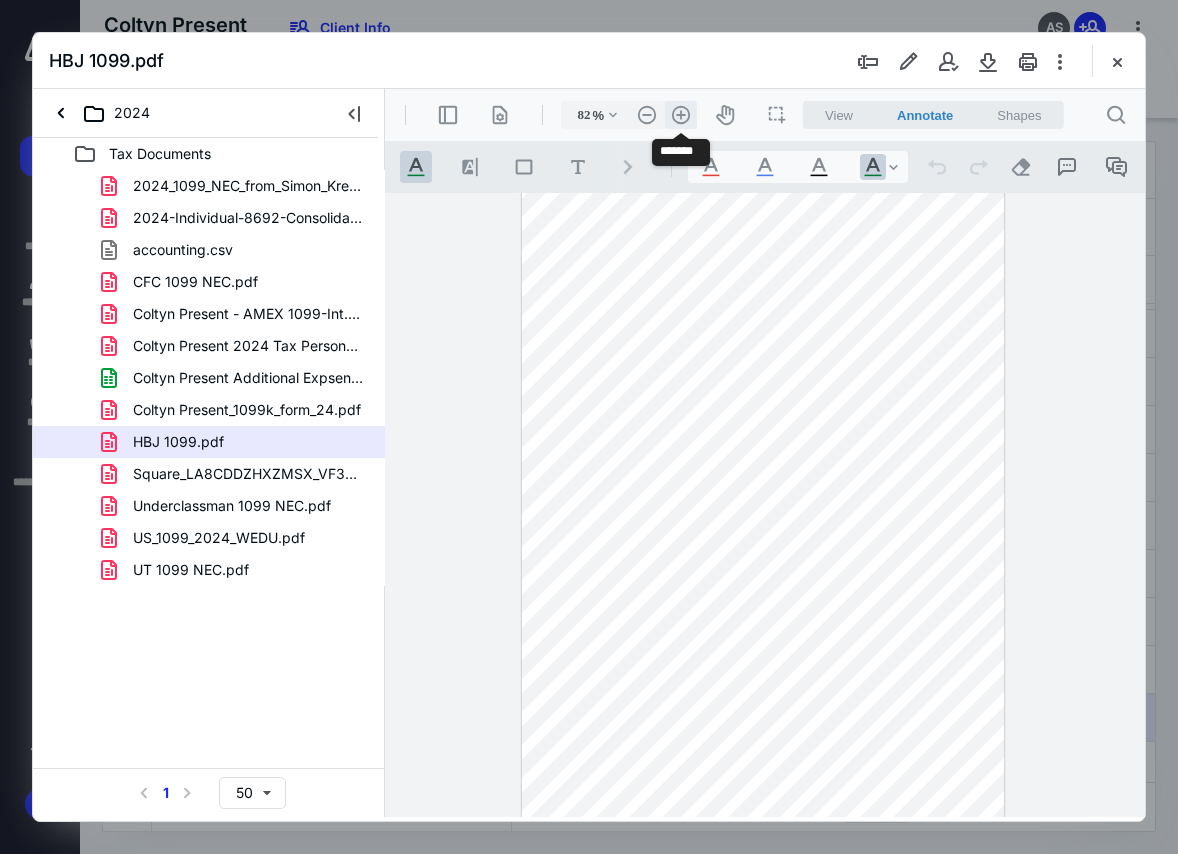 click on ".cls-1{fill:#abb0c4;} icon - header - zoom - in - line" at bounding box center [681, 115] 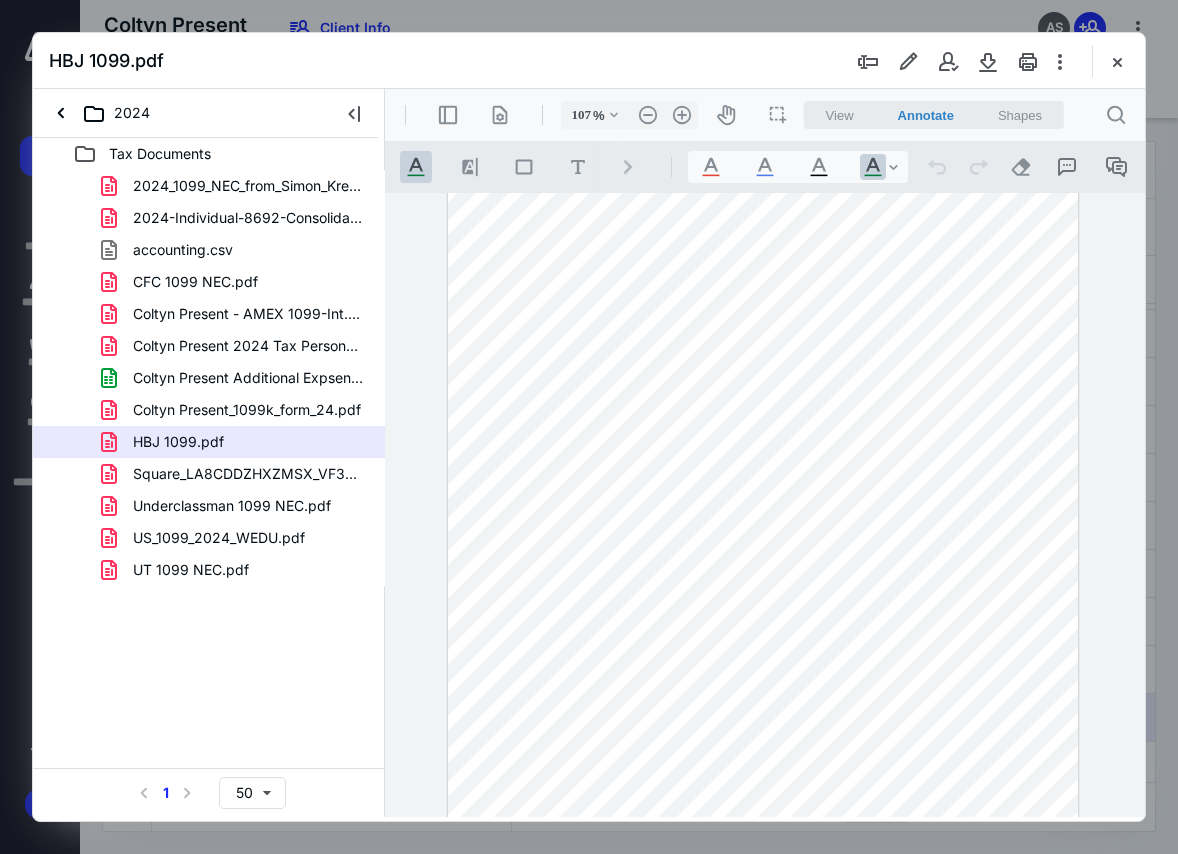 scroll, scrollTop: 27, scrollLeft: 0, axis: vertical 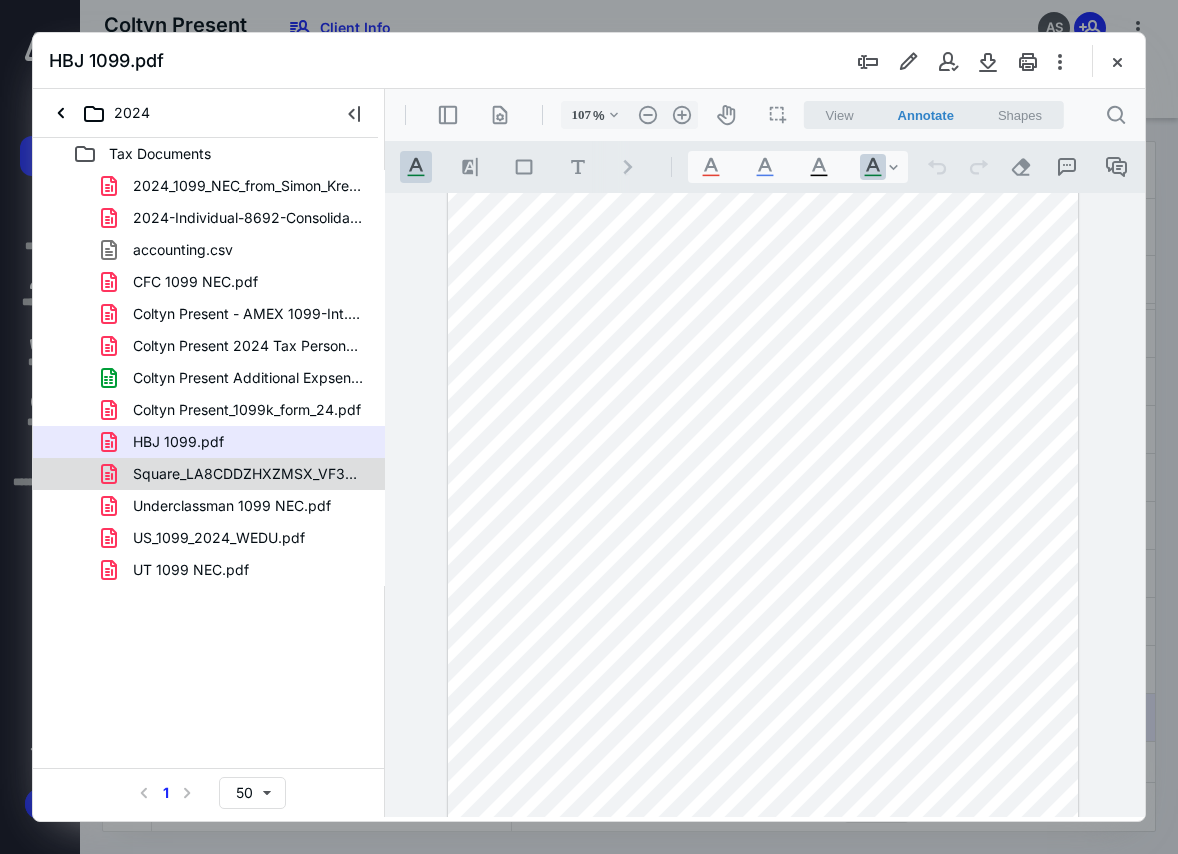 click on "Square_LA8CDDZHXZMSX_VF3MNRLAdbFdpWmBb5EZKTaY.pdf" at bounding box center (249, 474) 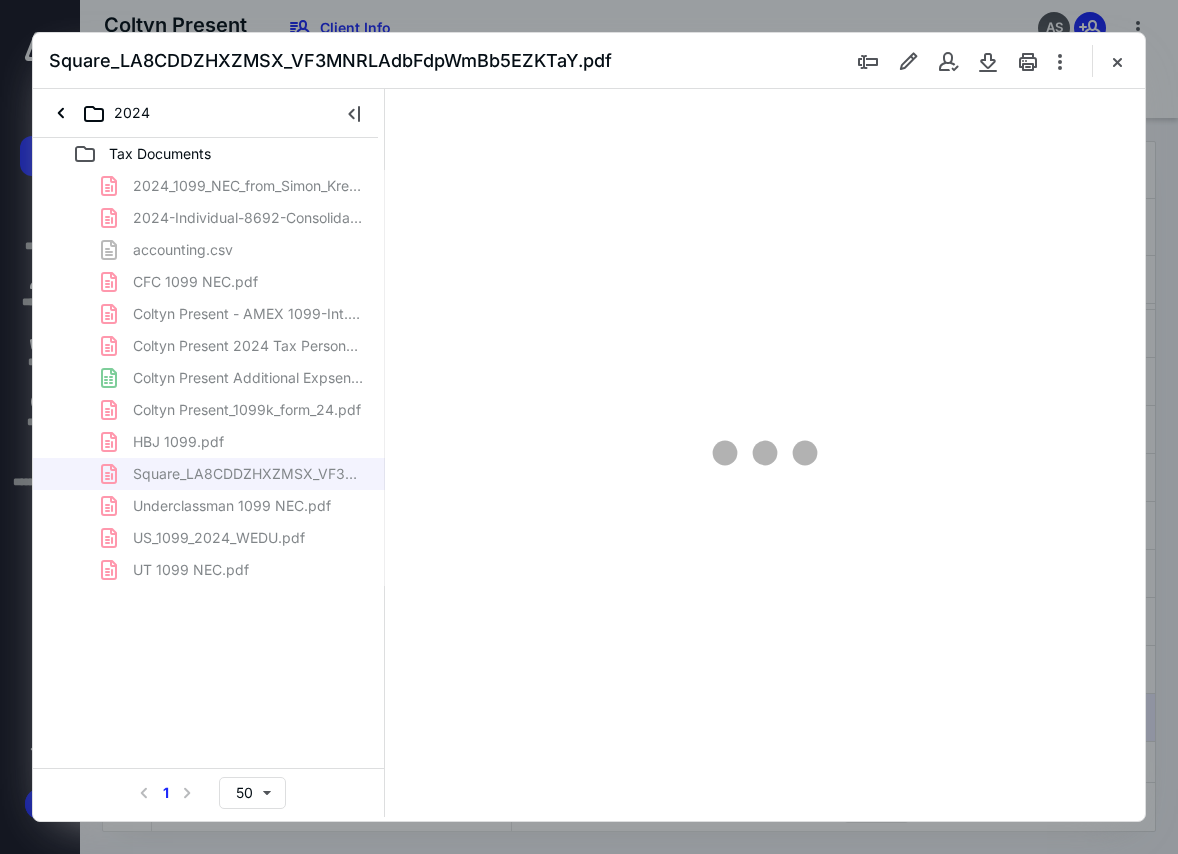 scroll, scrollTop: 0, scrollLeft: 0, axis: both 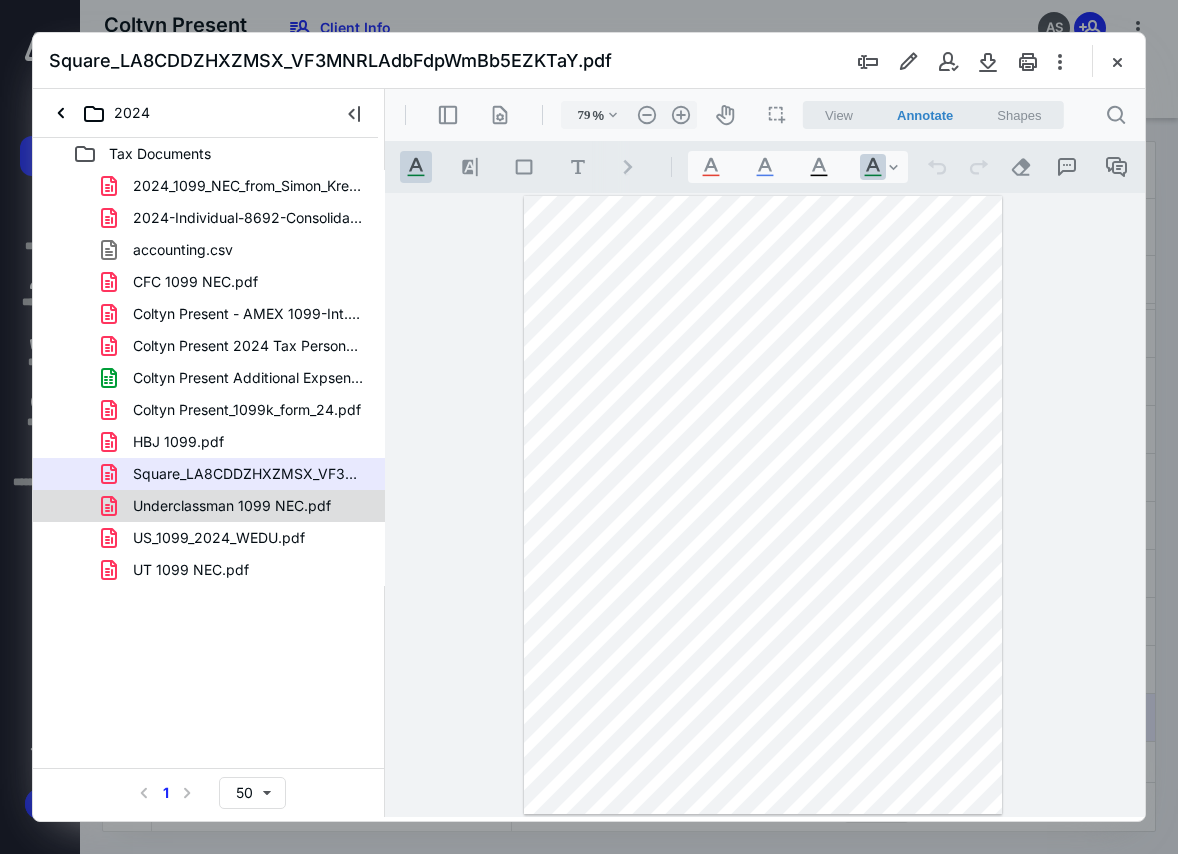 click on "Underclassman 1099 NEC.pdf" at bounding box center (232, 506) 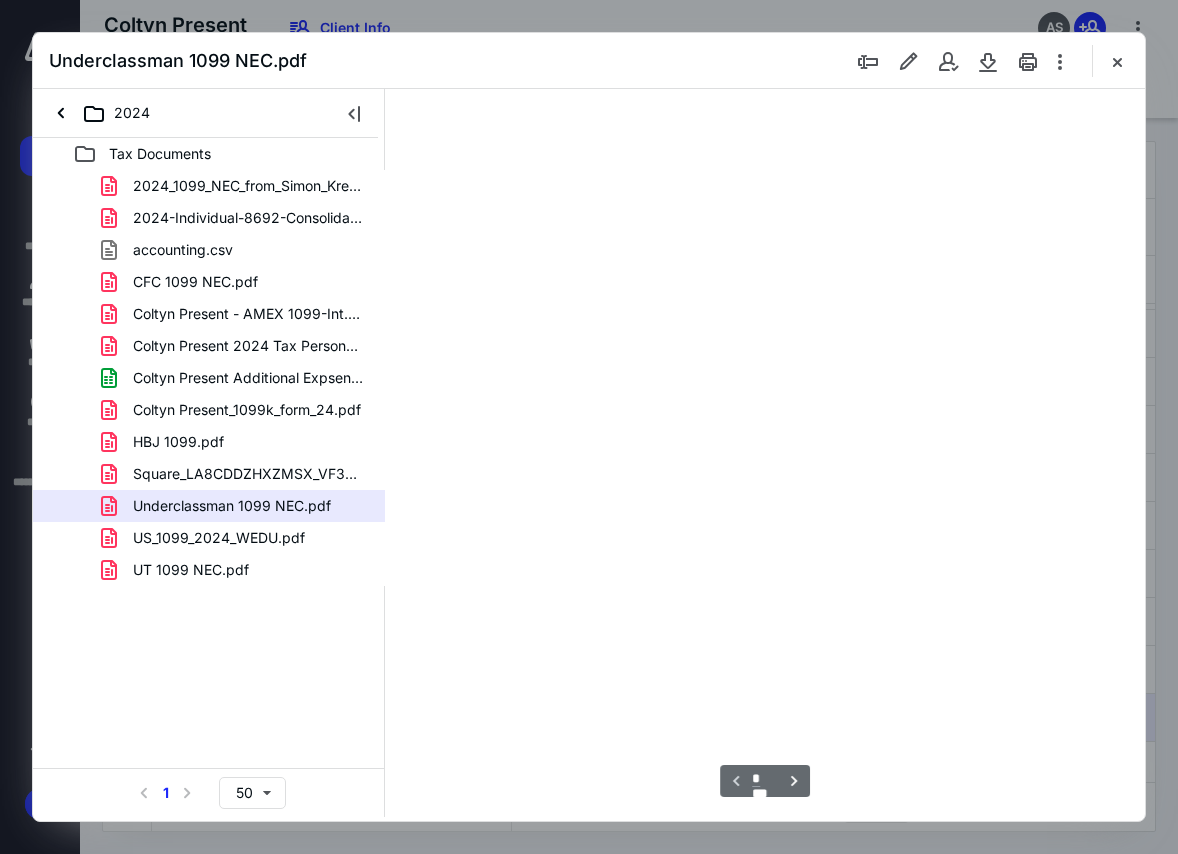 scroll, scrollTop: 107, scrollLeft: 0, axis: vertical 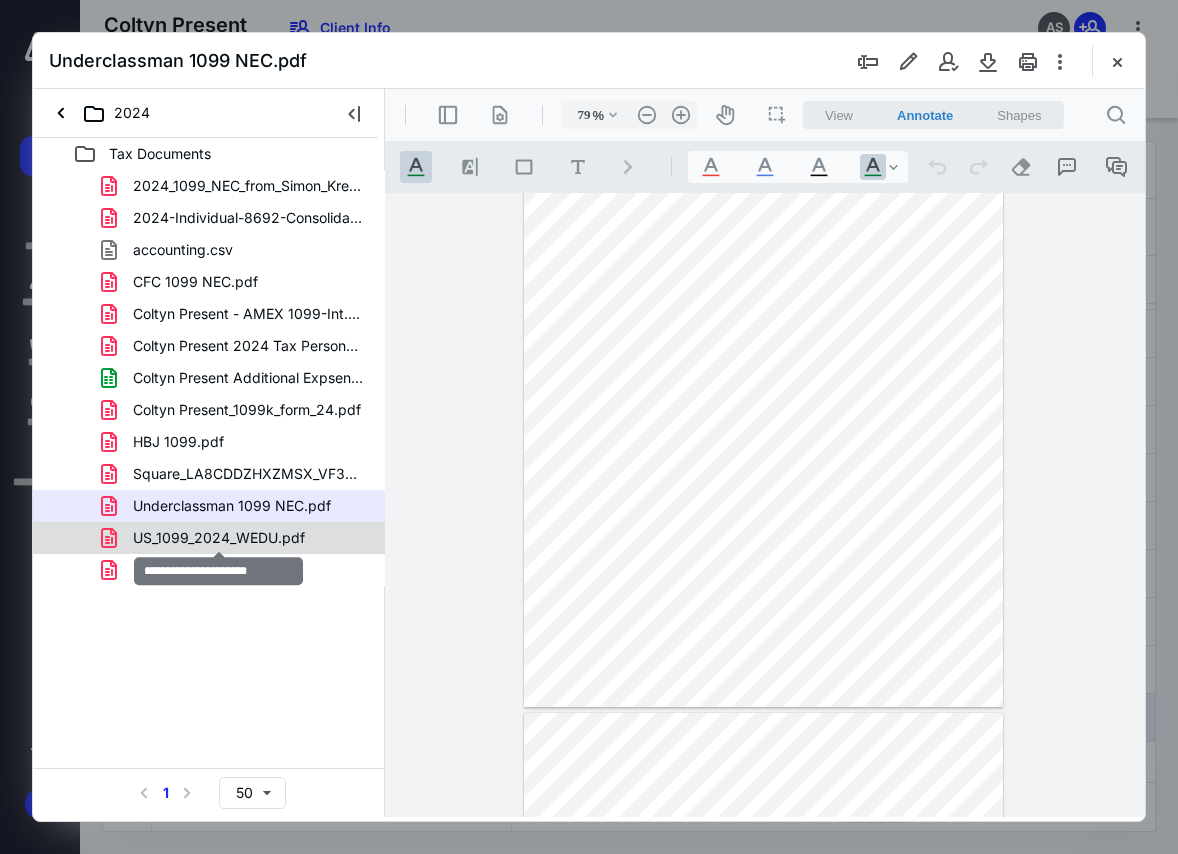click on "US_1099_2024_WEDU.pdf" at bounding box center (219, 538) 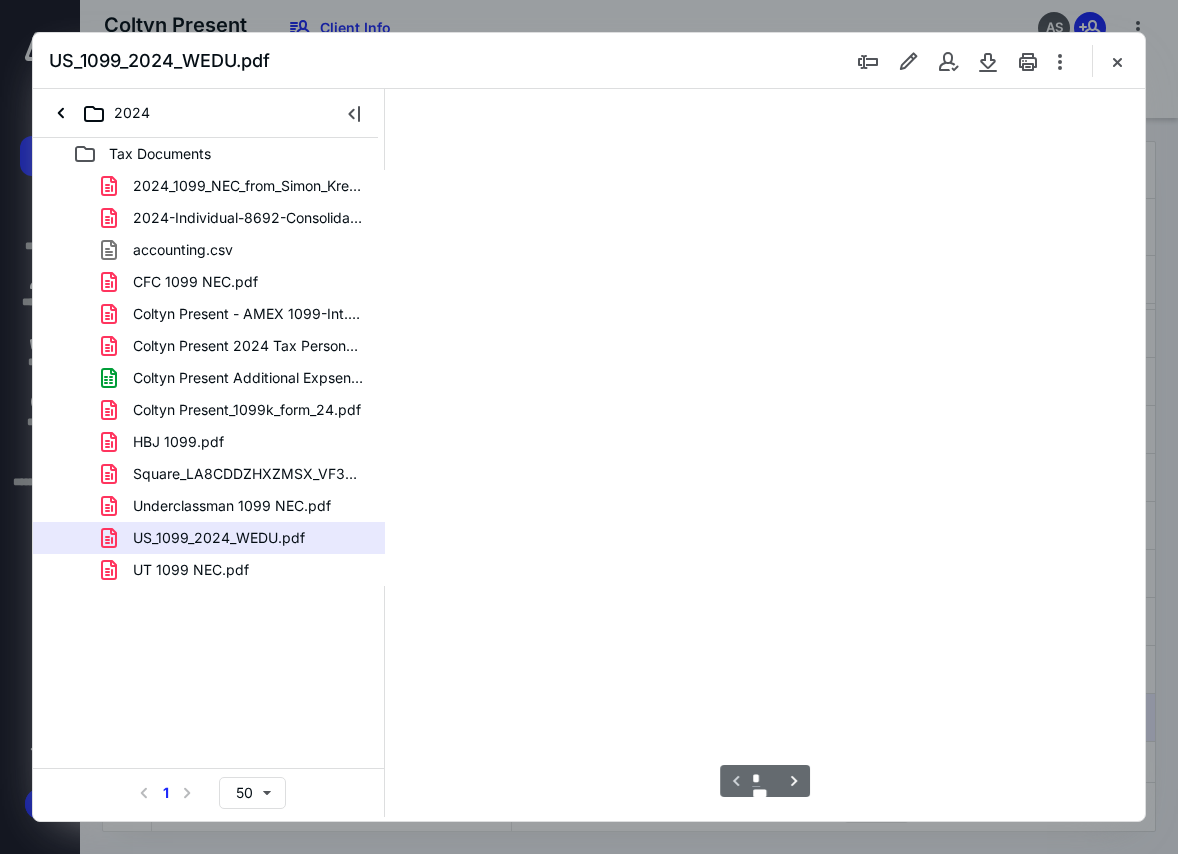 scroll, scrollTop: 107, scrollLeft: 0, axis: vertical 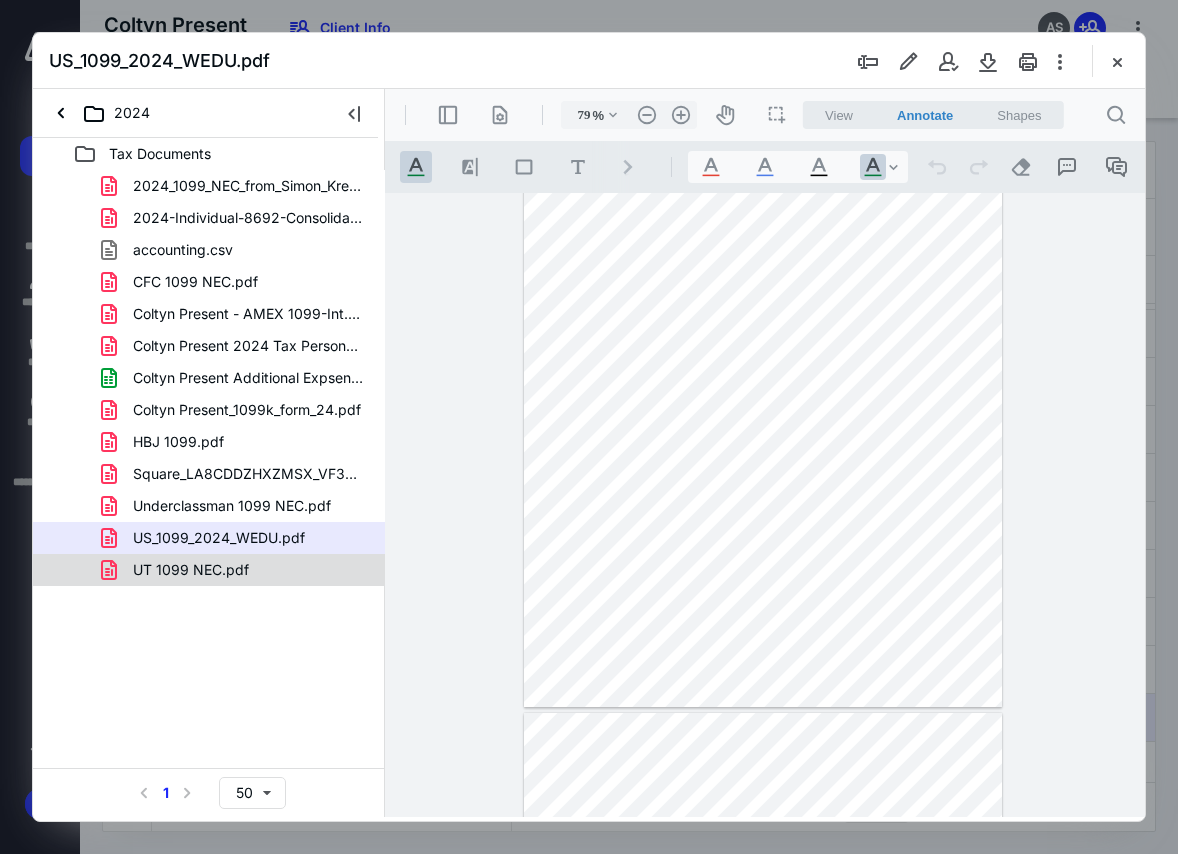 click on "UT 1099 NEC.pdf" at bounding box center [191, 570] 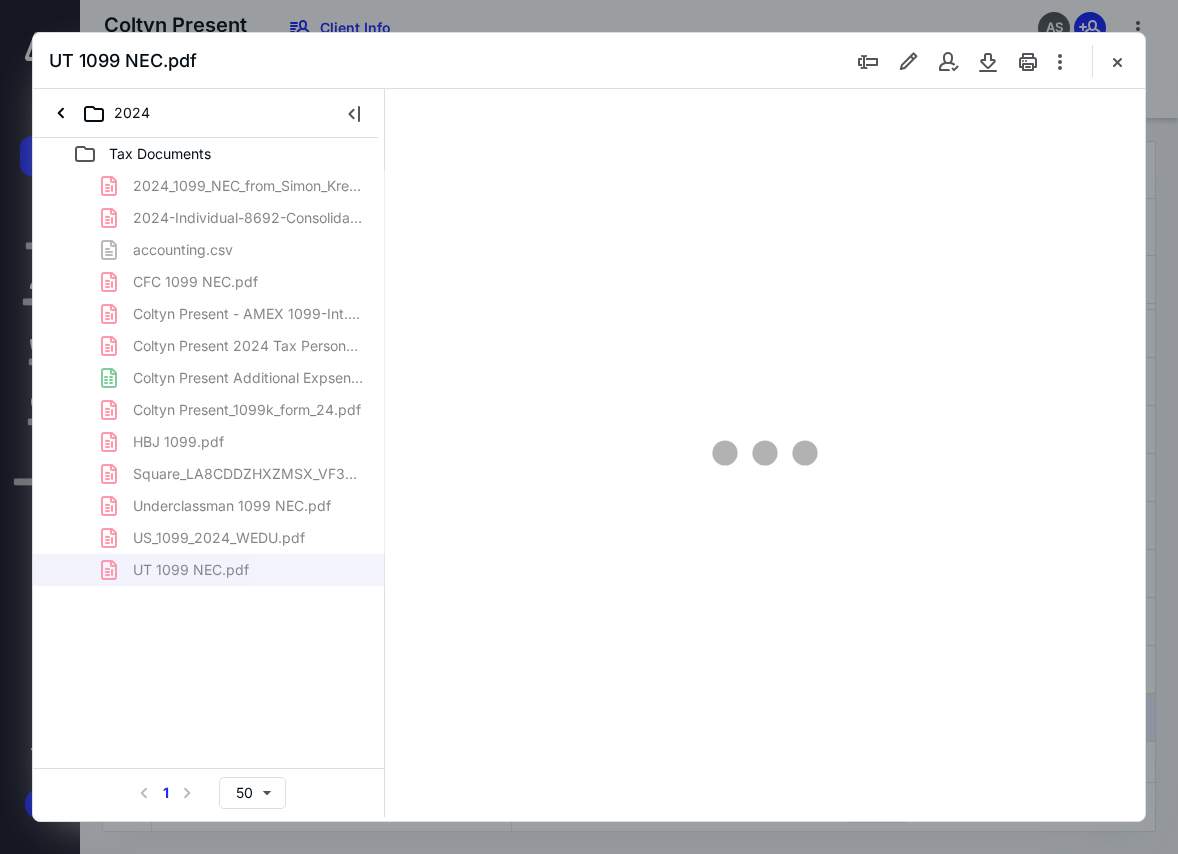 type on "74" 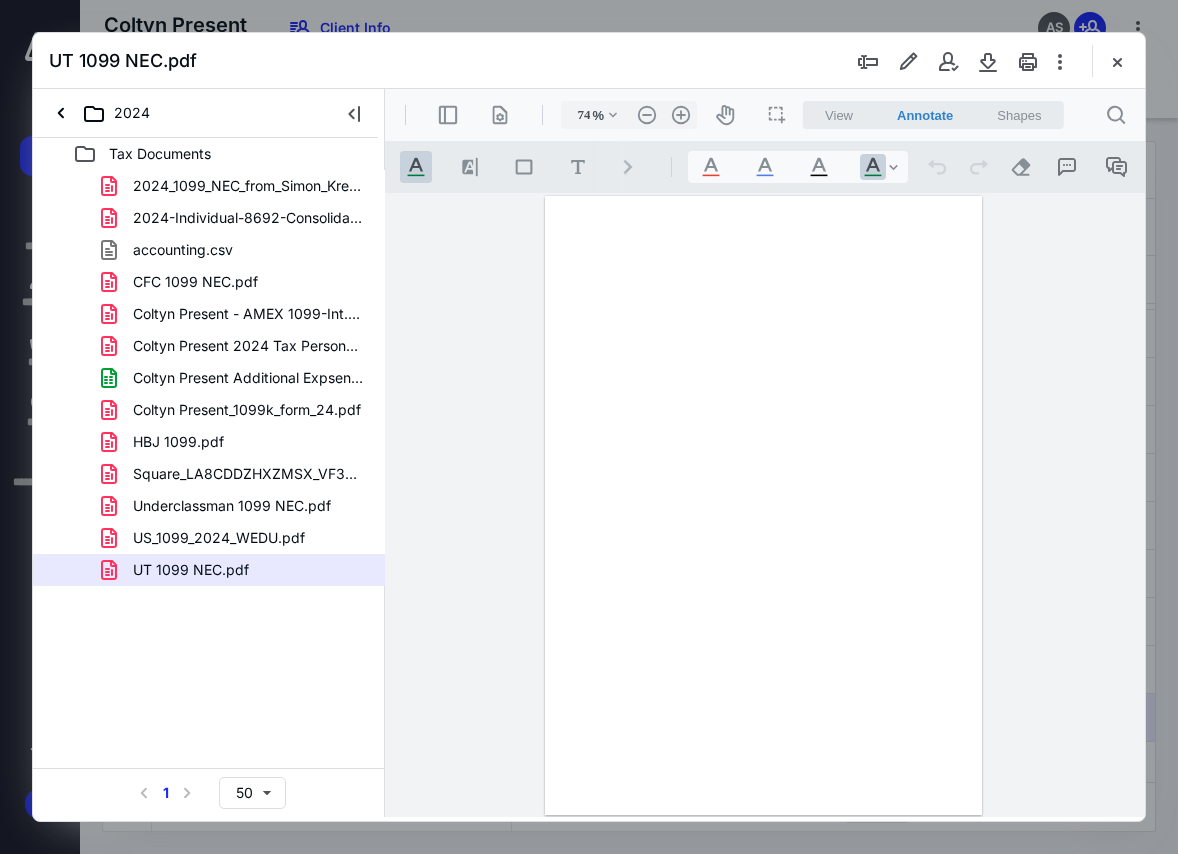 scroll, scrollTop: 0, scrollLeft: 0, axis: both 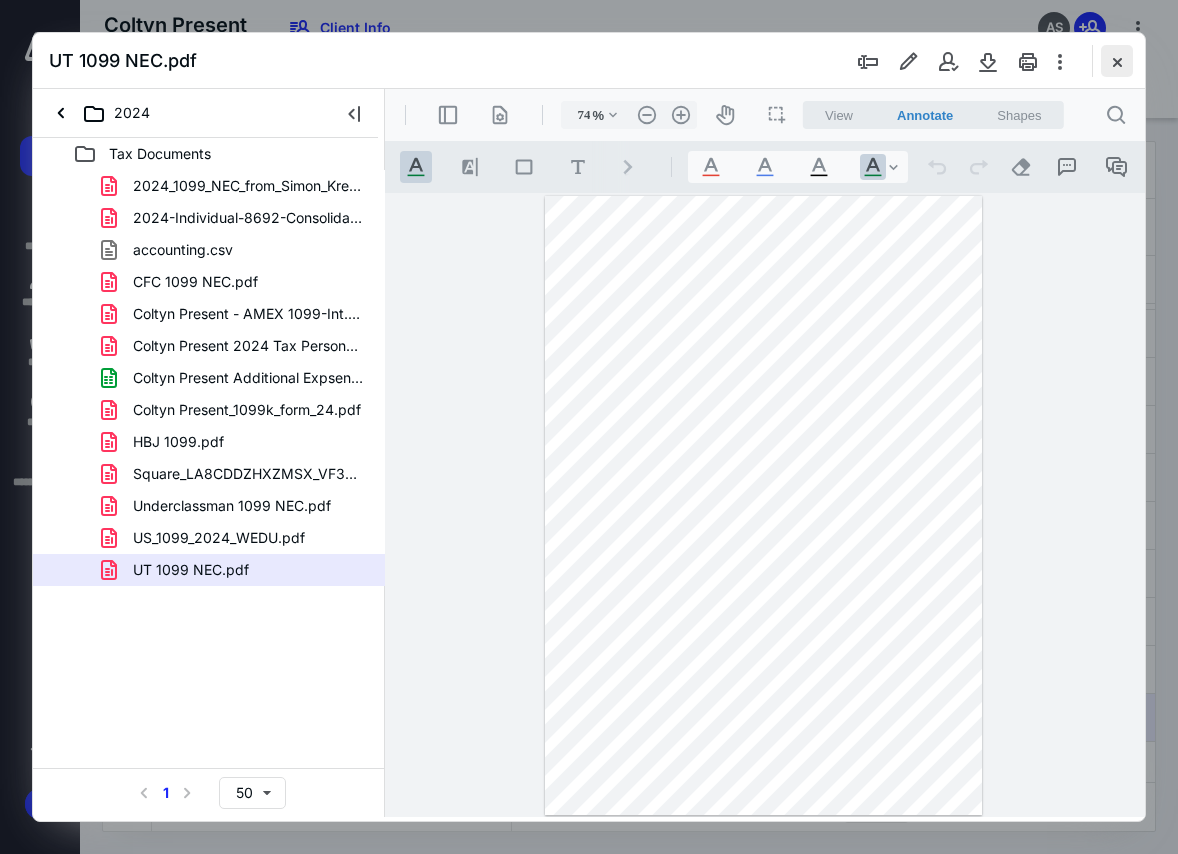 click at bounding box center [1117, 61] 